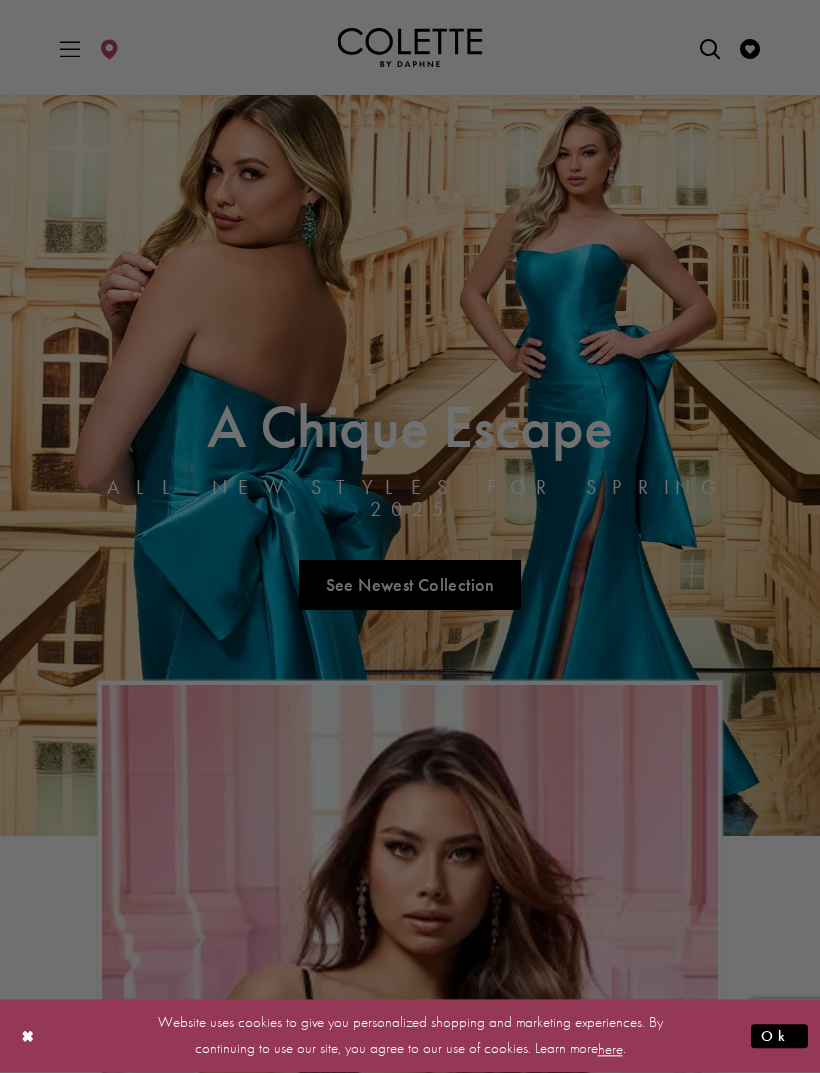 scroll, scrollTop: 1569, scrollLeft: 0, axis: vertical 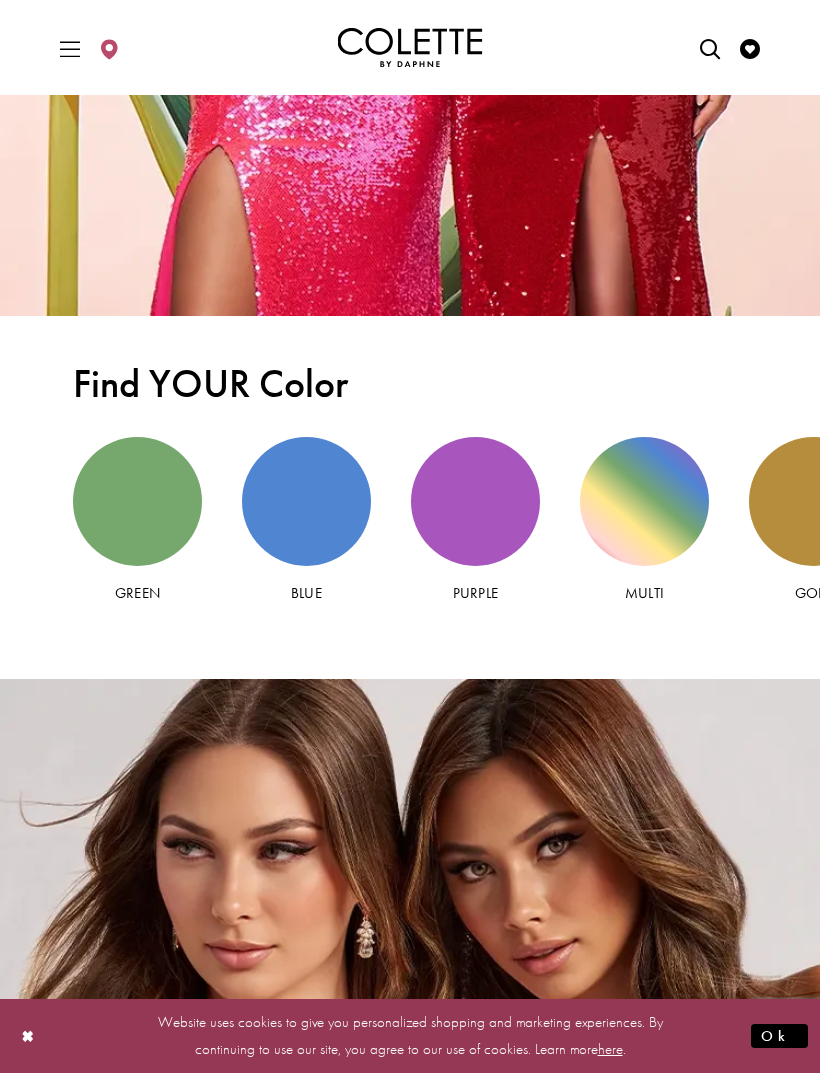 click at bounding box center (813, 501) 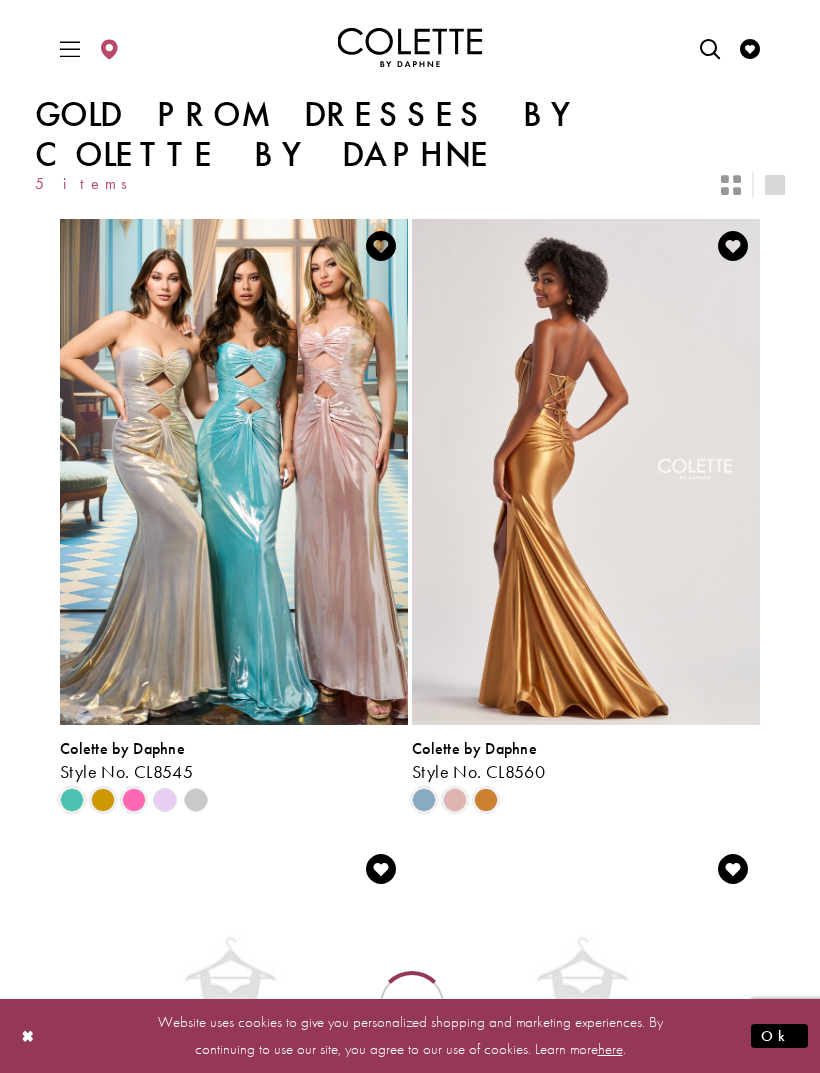 scroll, scrollTop: 0, scrollLeft: 0, axis: both 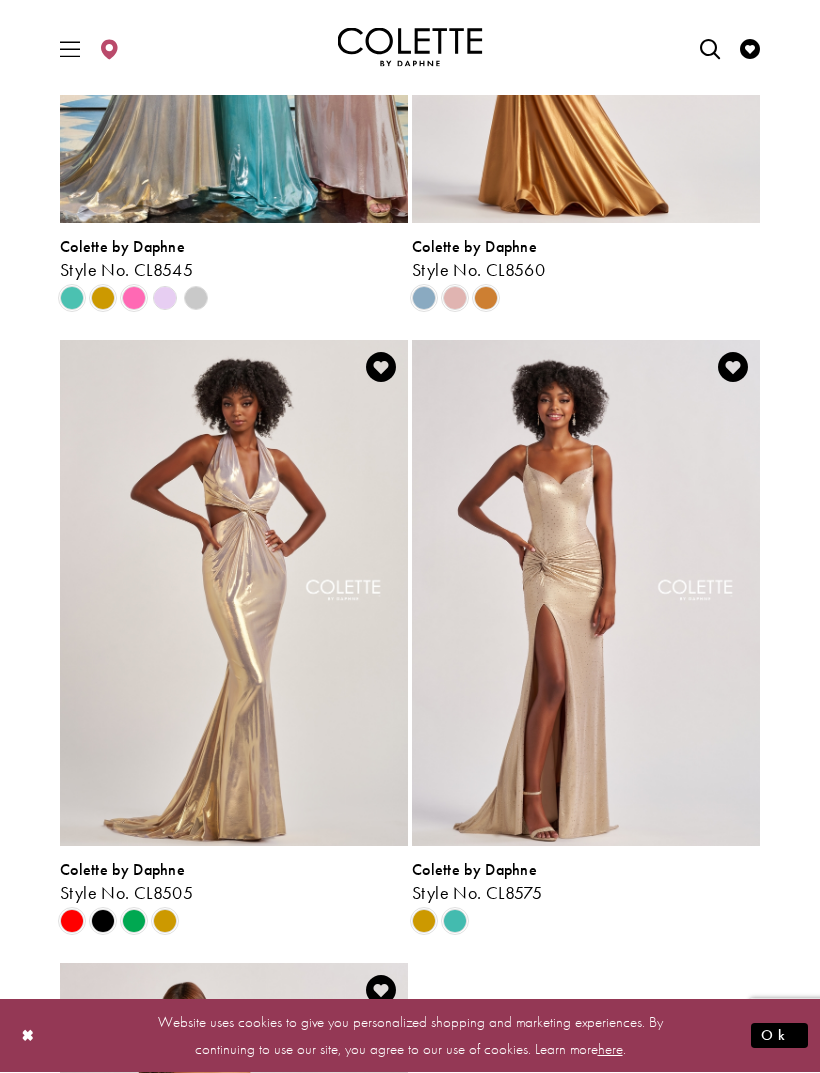 click at bounding box center (710, 49) 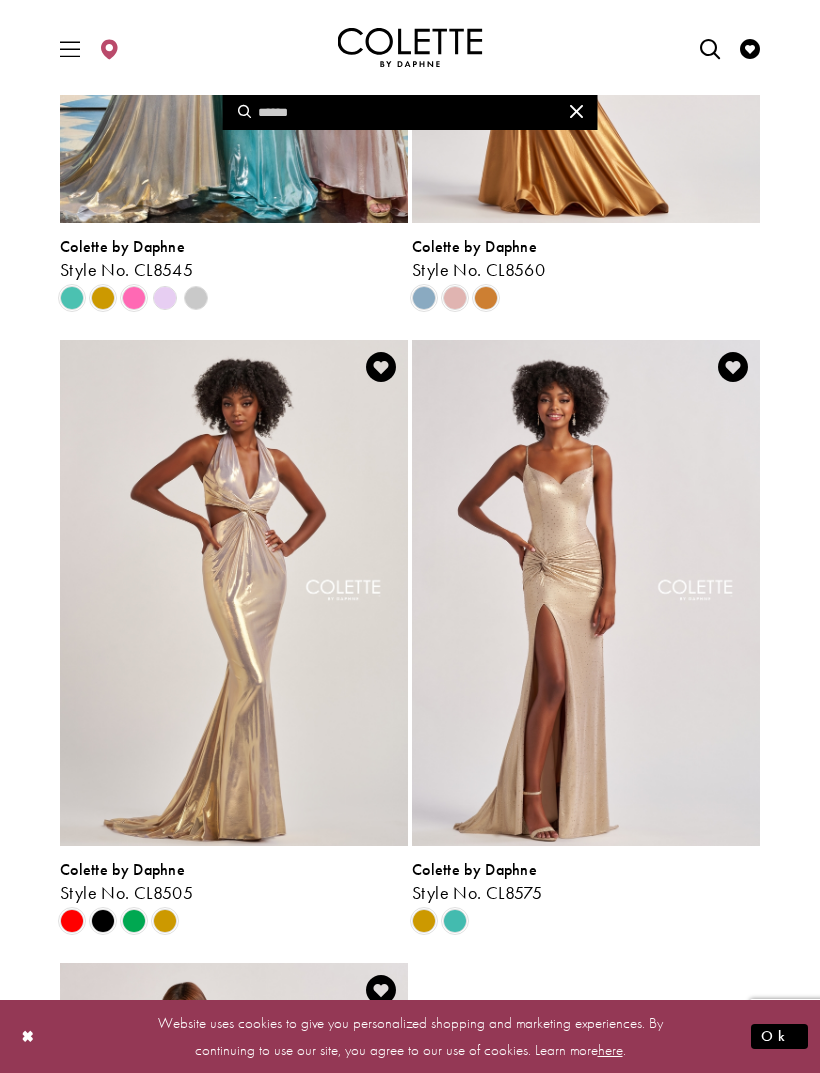 click at bounding box center [710, 49] 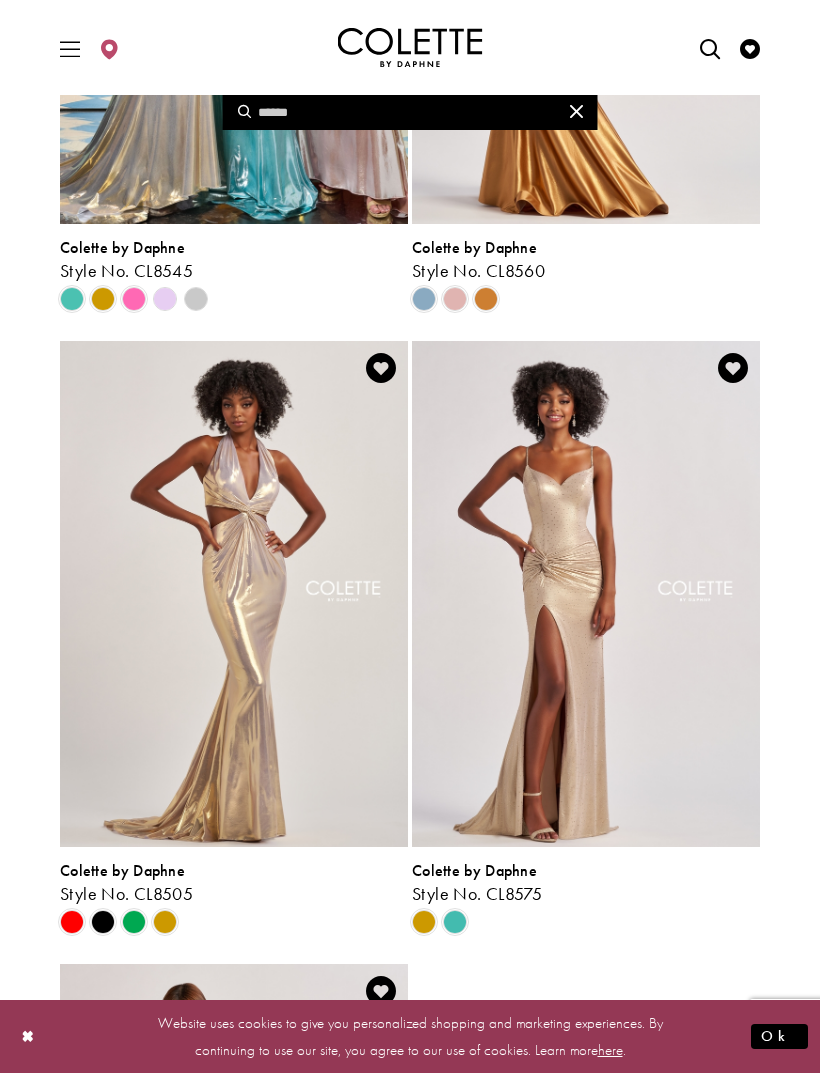 click at bounding box center (410, 112) 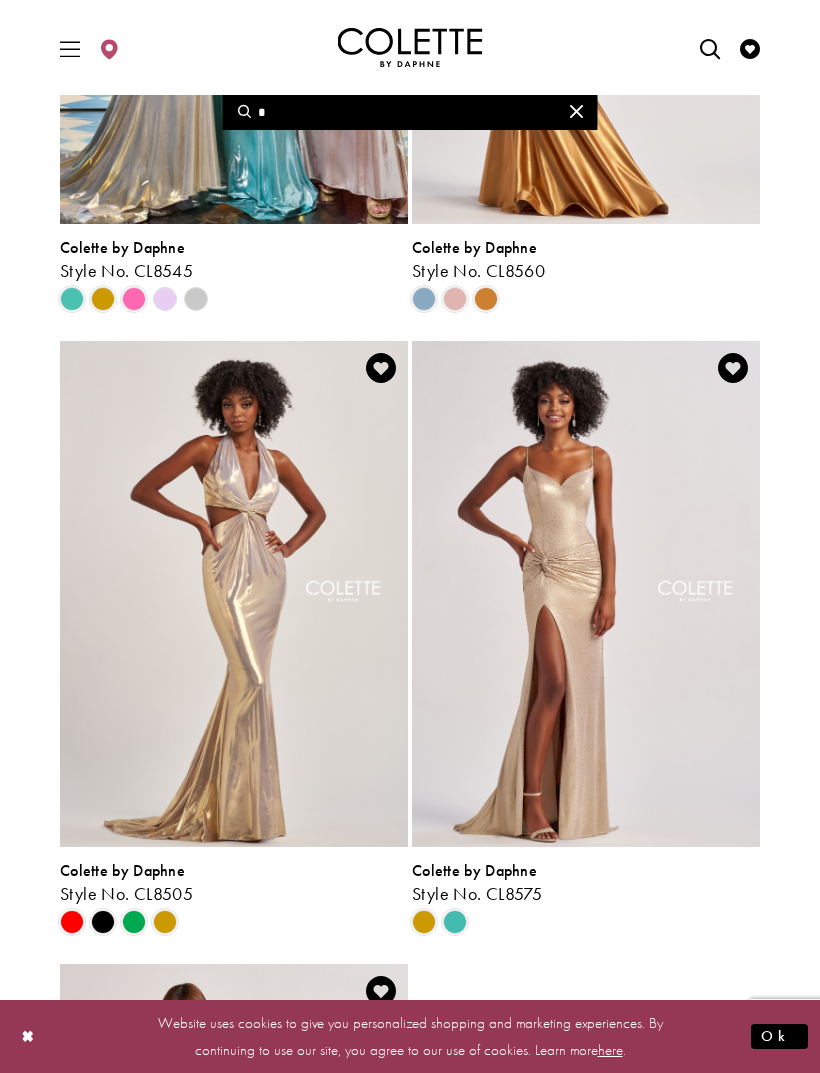 type 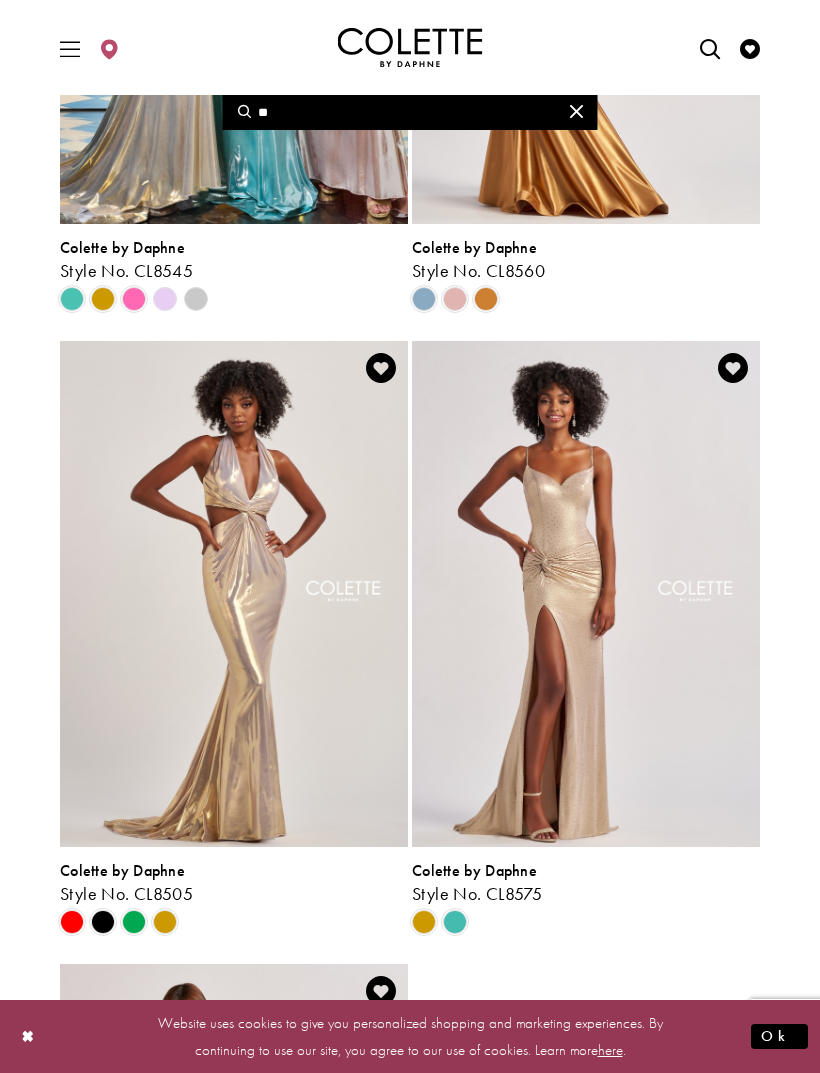 type on "*" 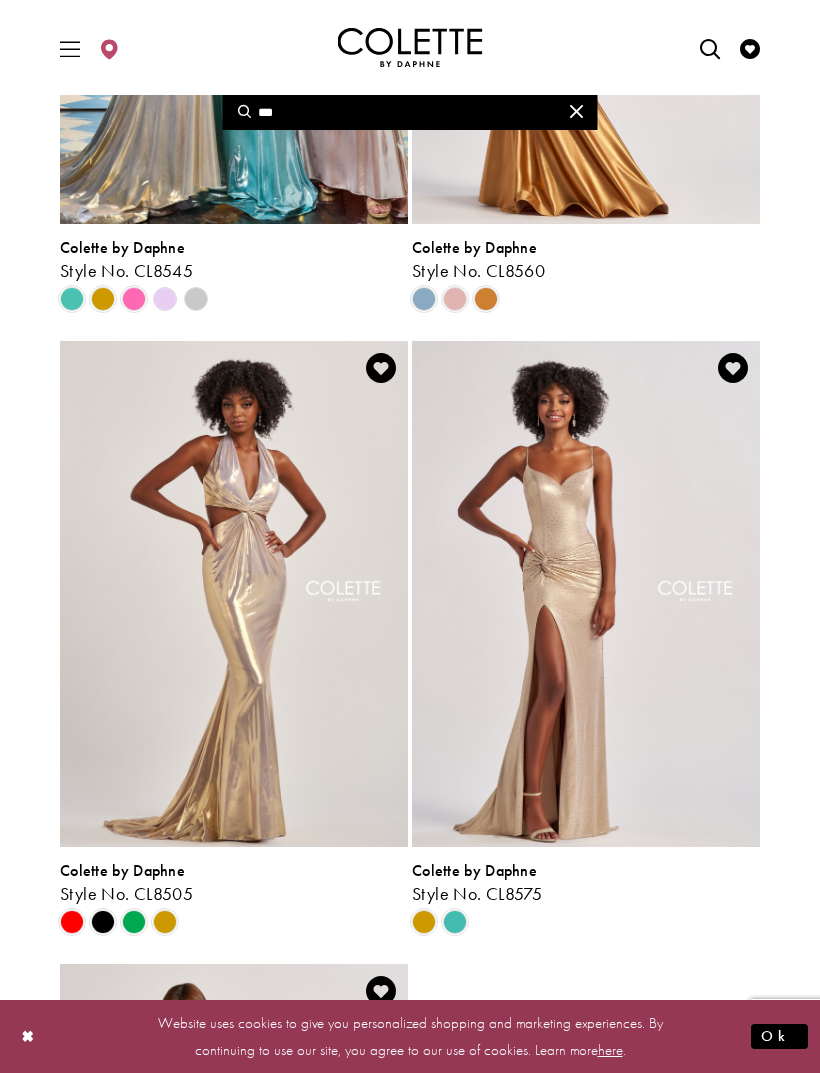 type on "**" 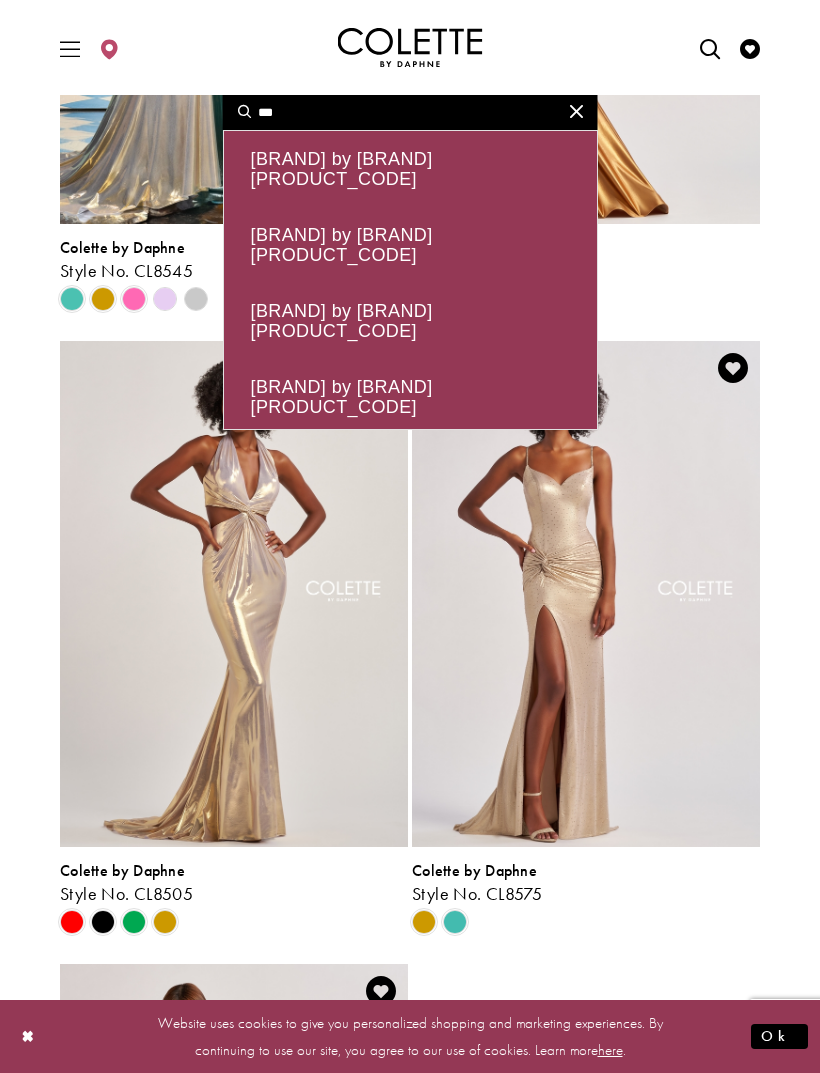 type on "***" 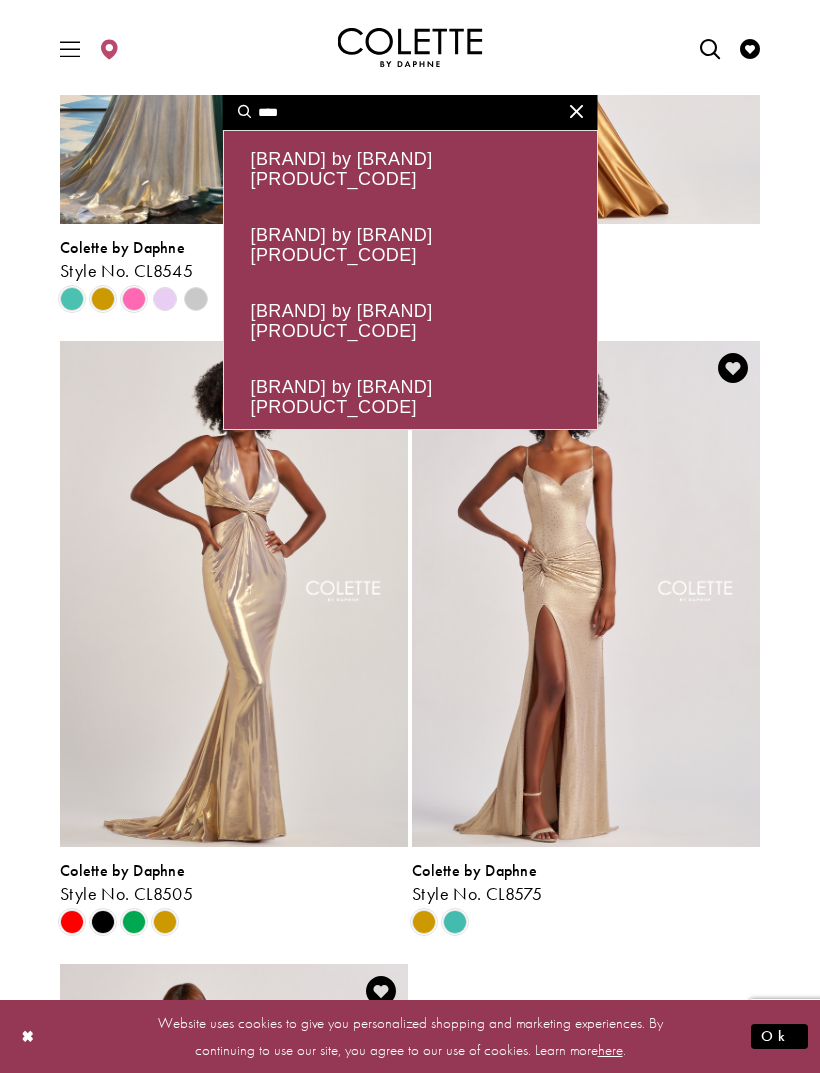 type on "***" 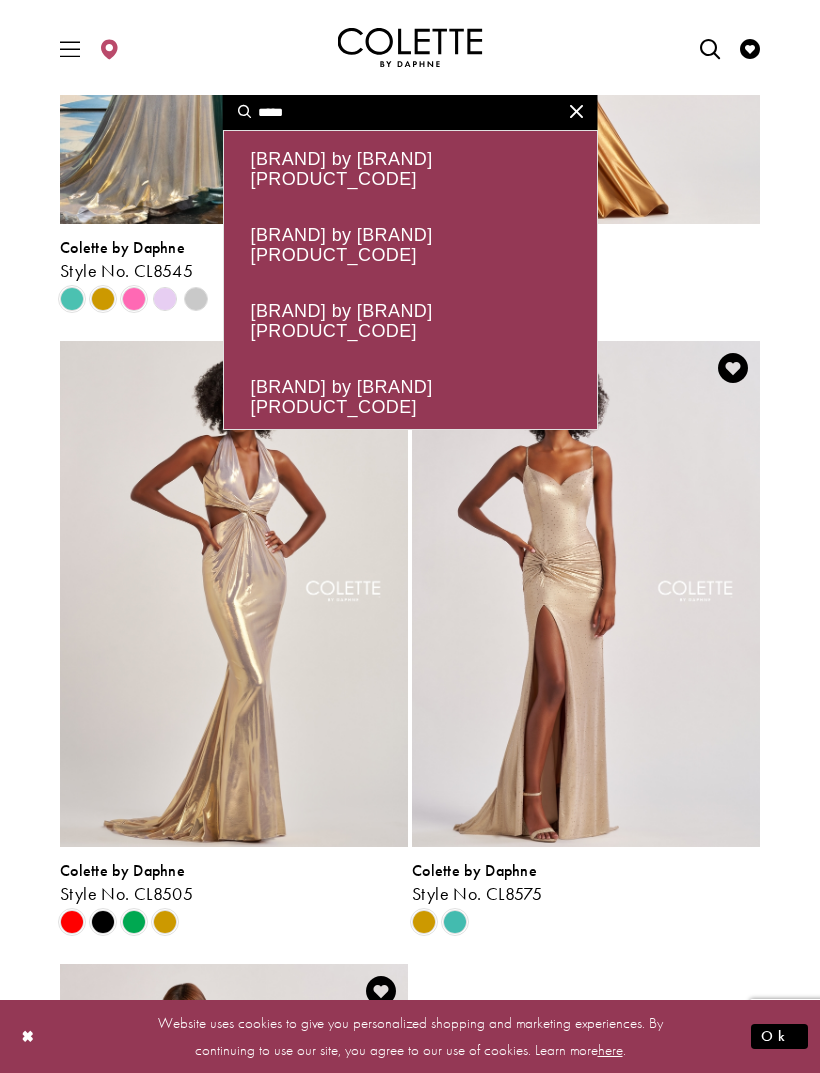 type on "****" 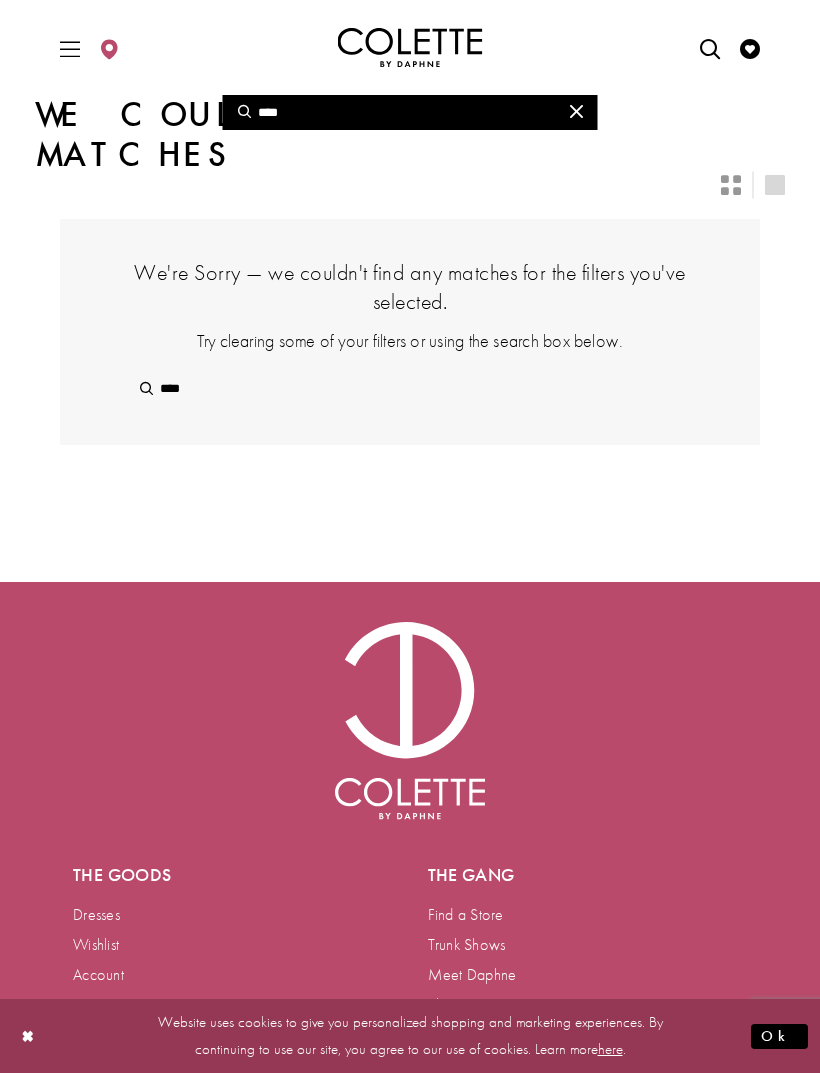 scroll, scrollTop: 0, scrollLeft: 0, axis: both 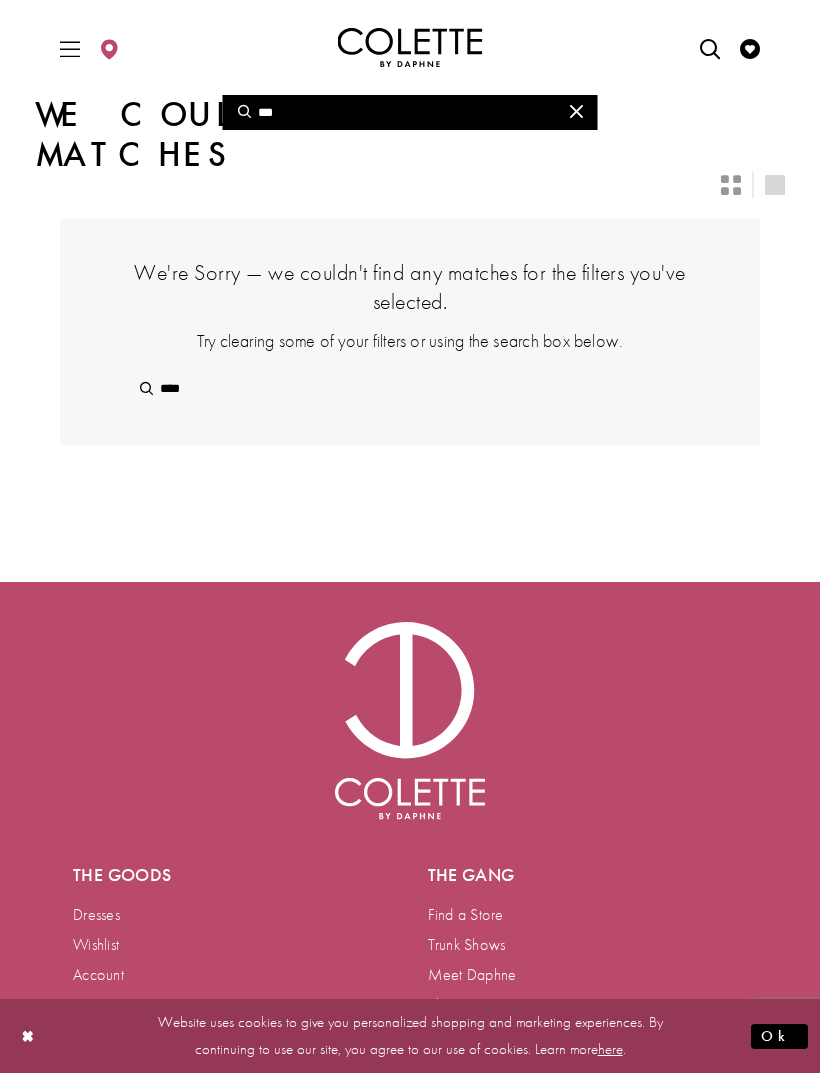 type on "***" 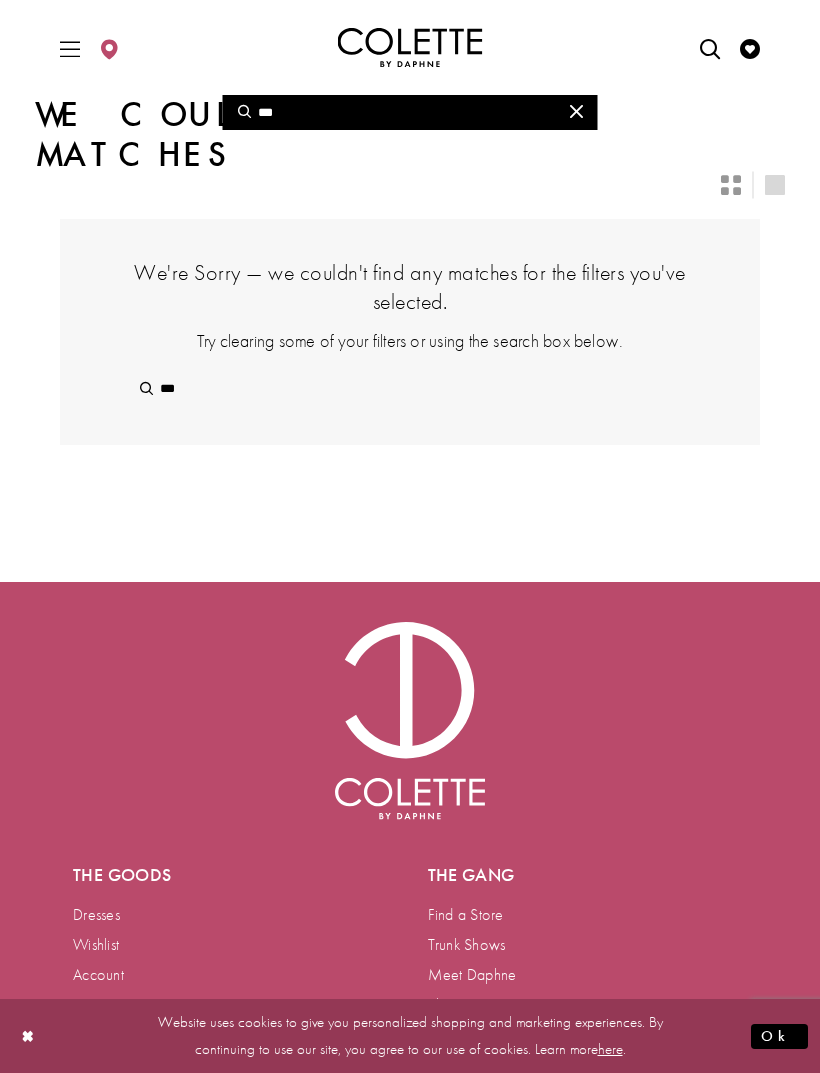 type on "**" 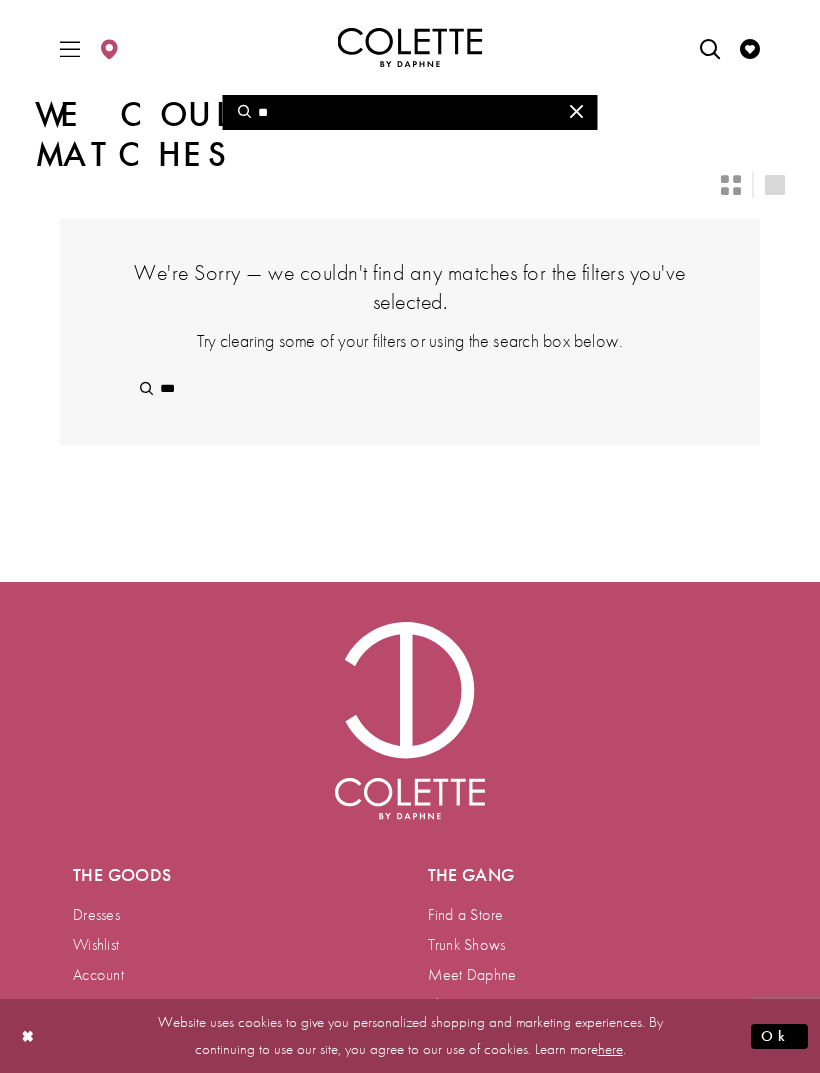 type on "**" 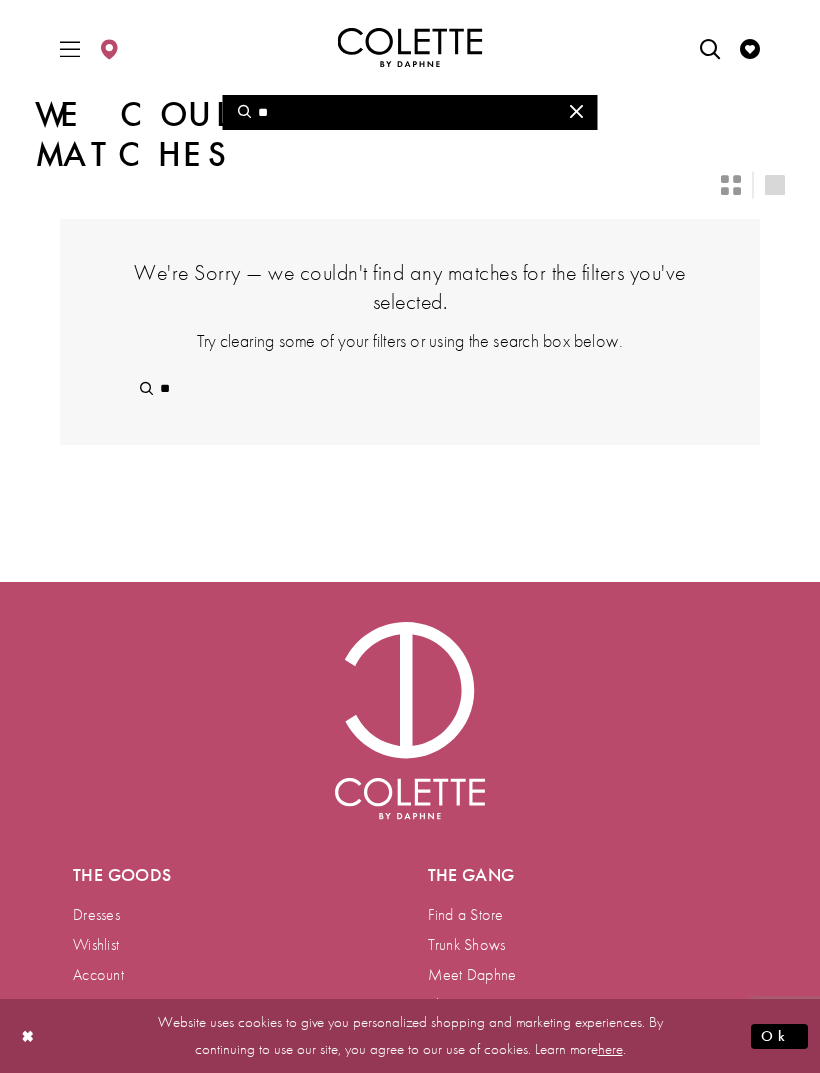 type on "*" 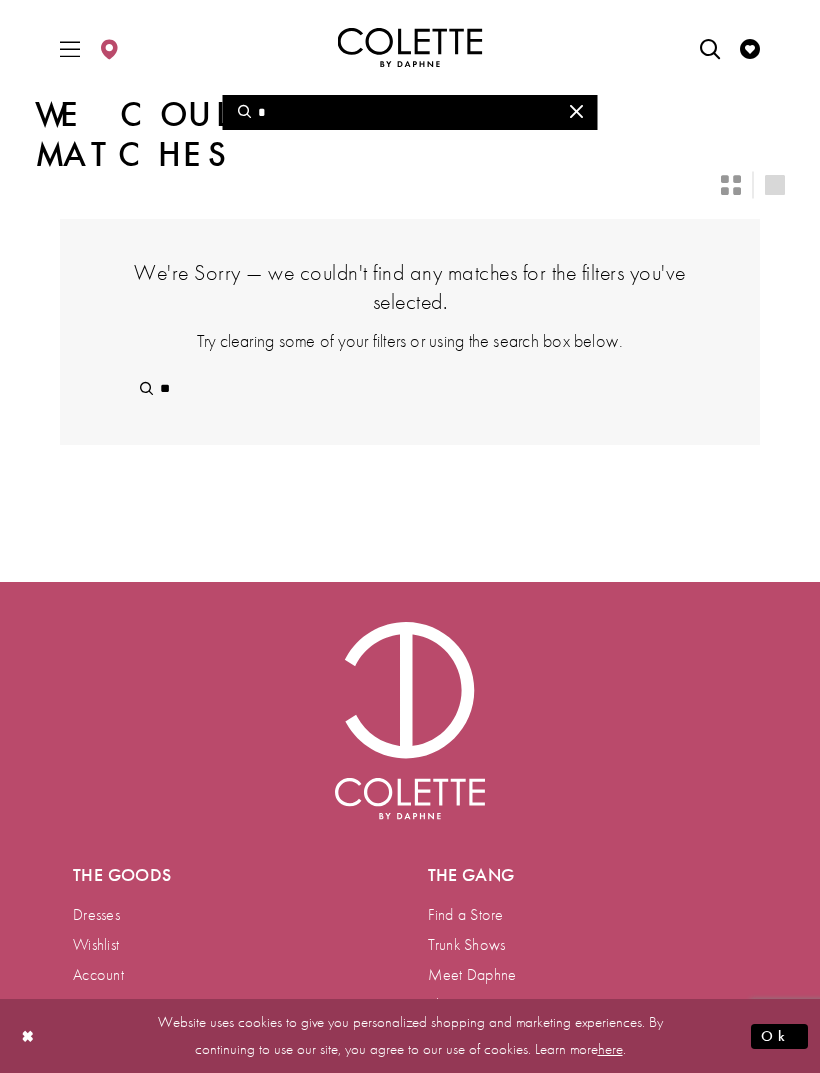 type on "*" 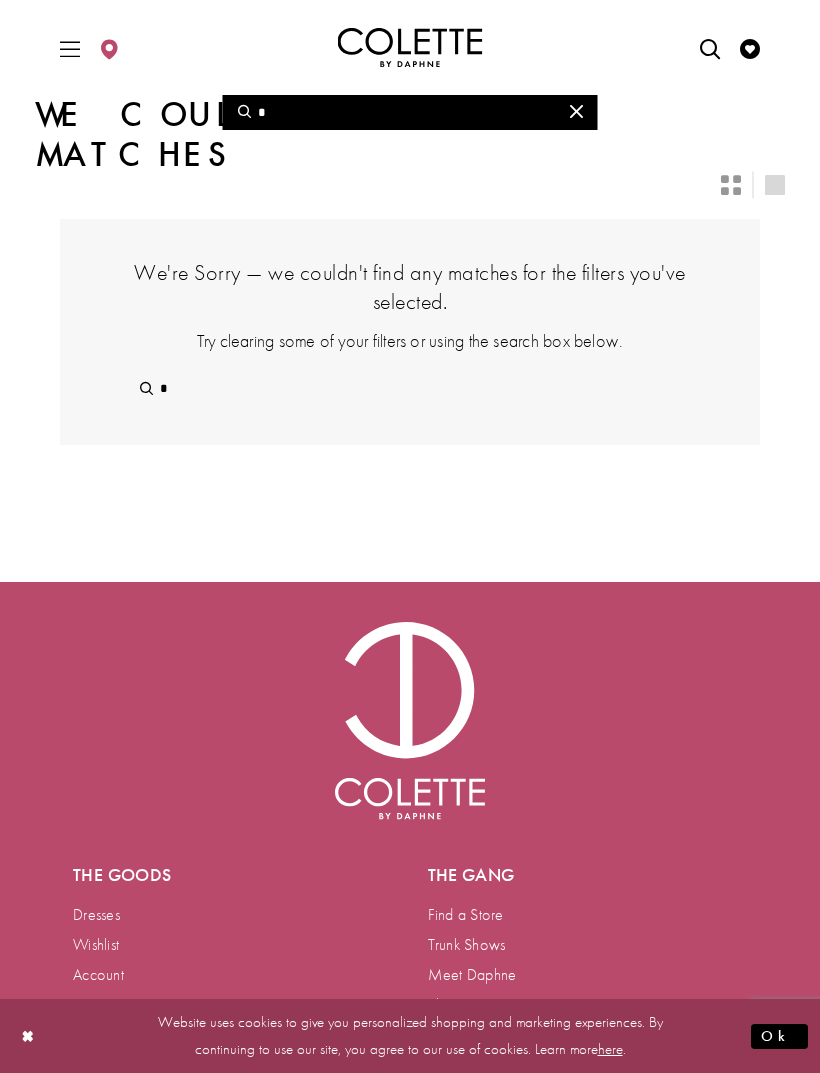 type 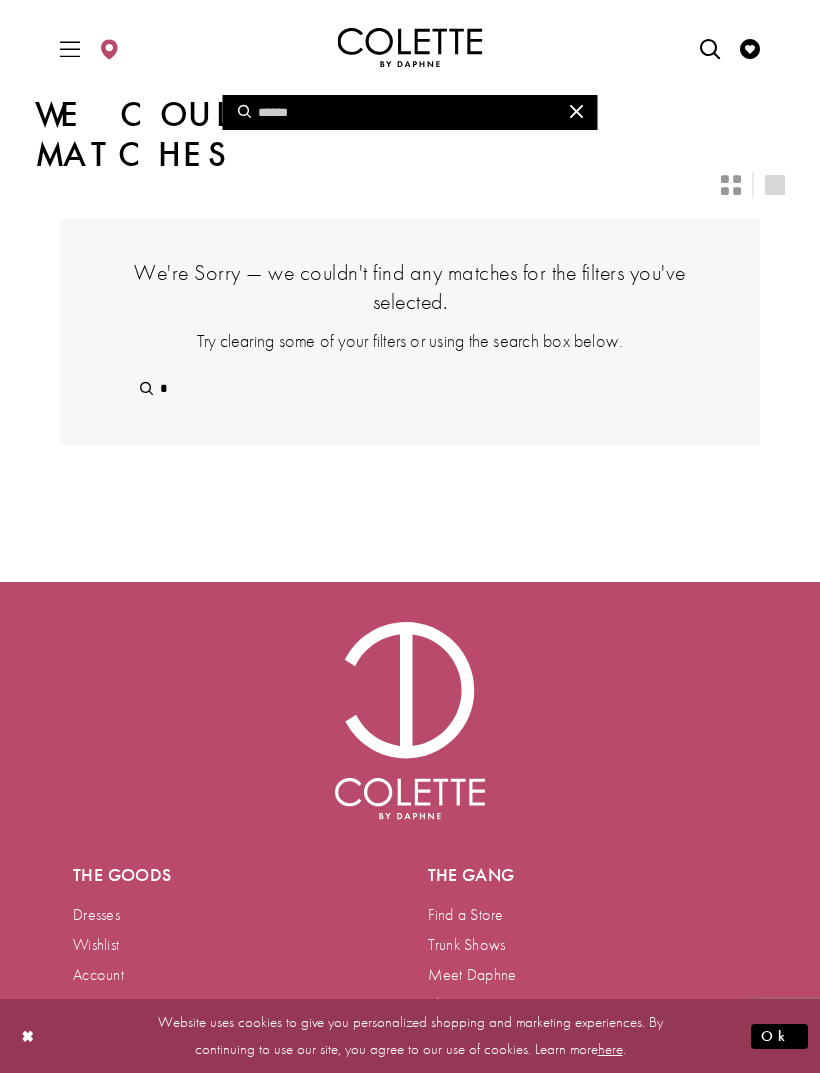 type 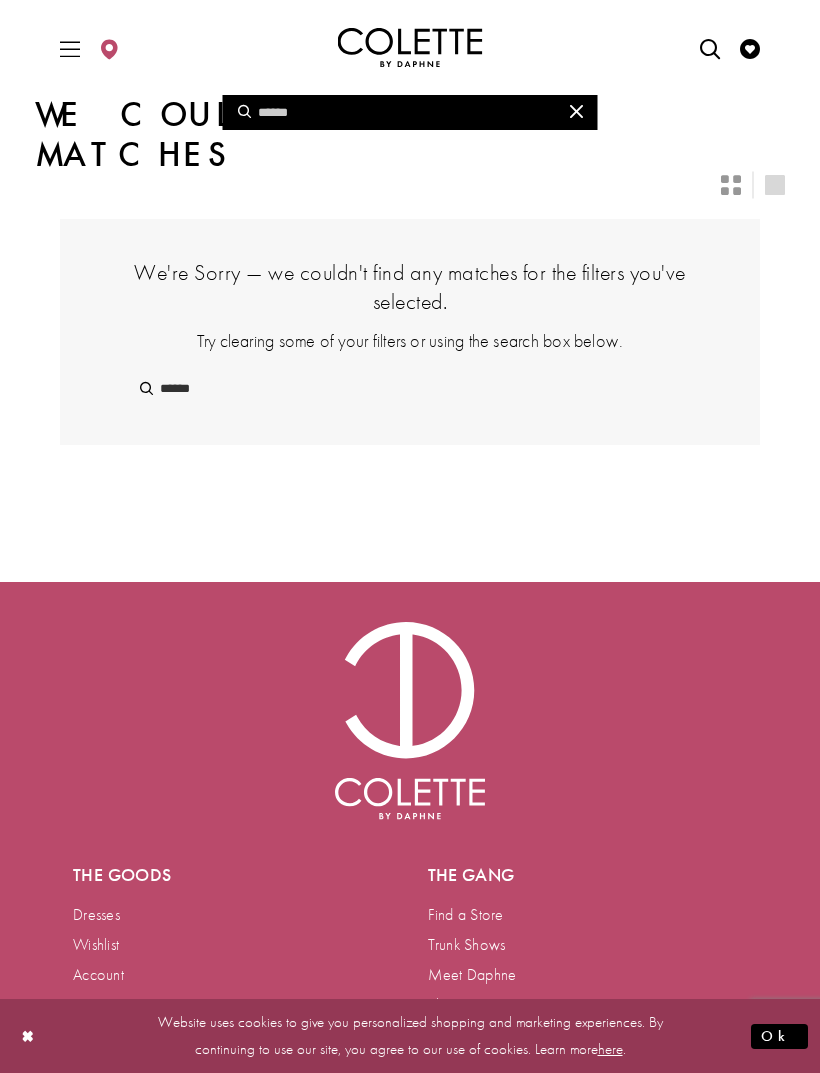 type on "*" 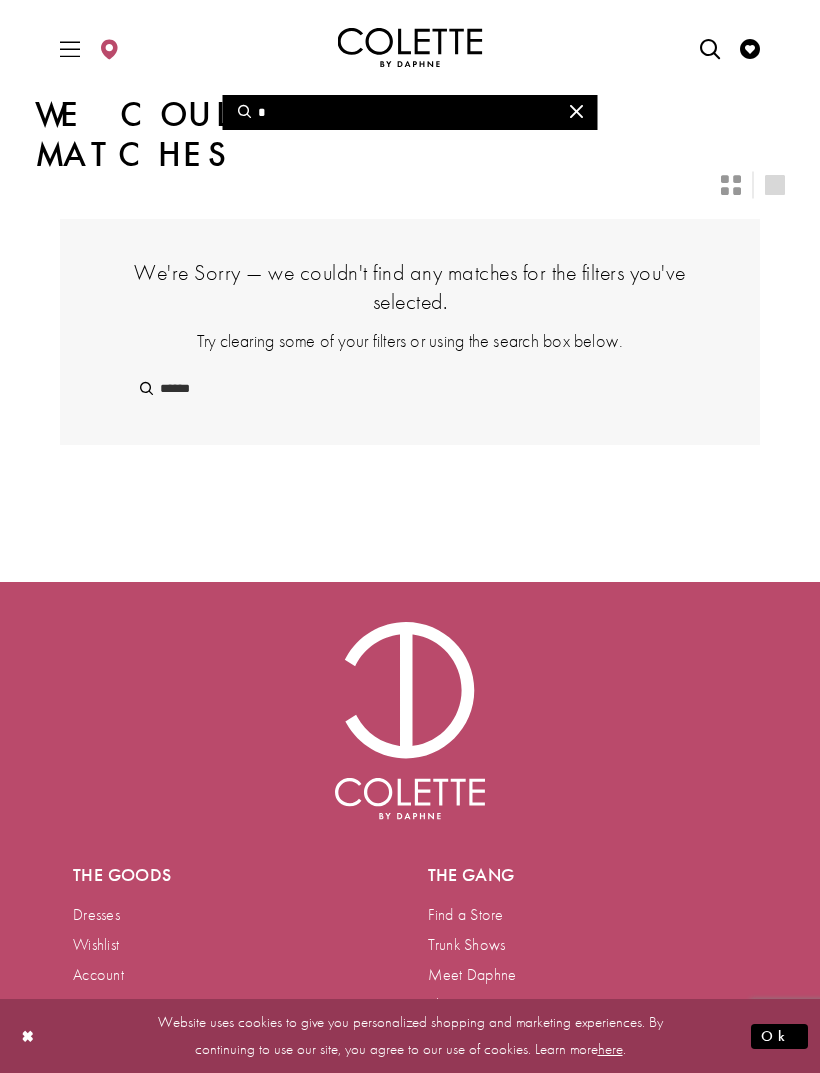 type on "*" 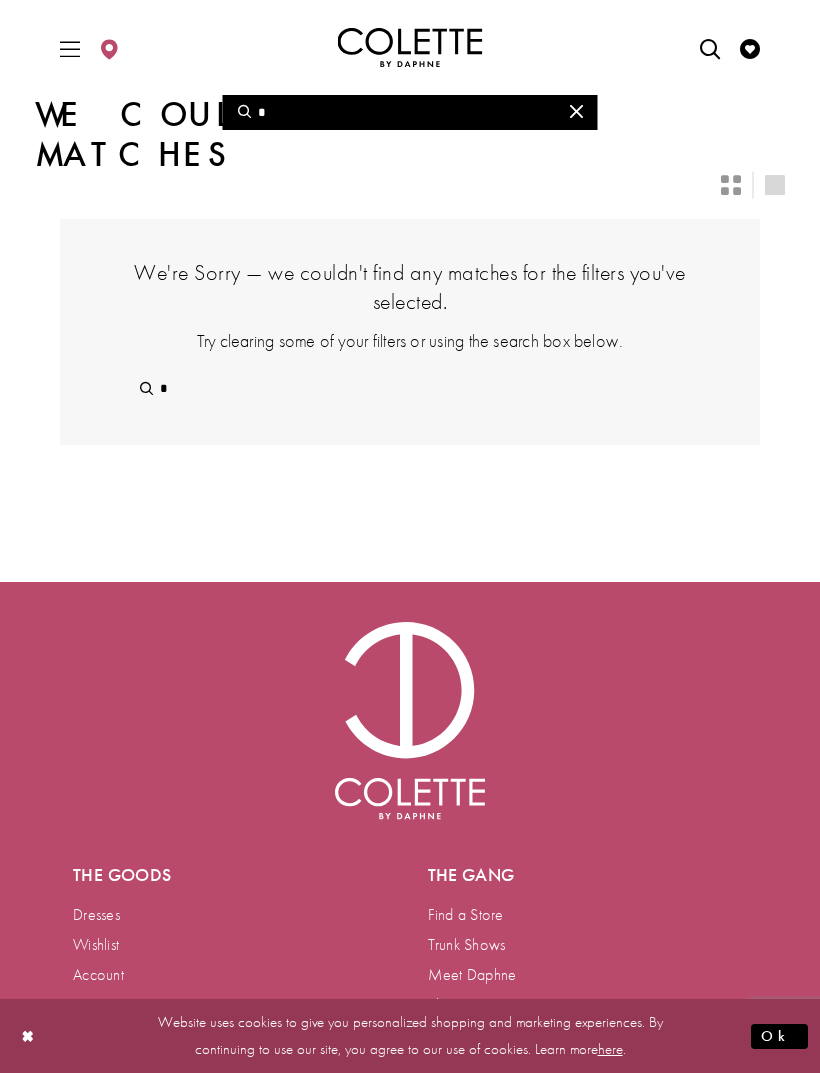 type on "**" 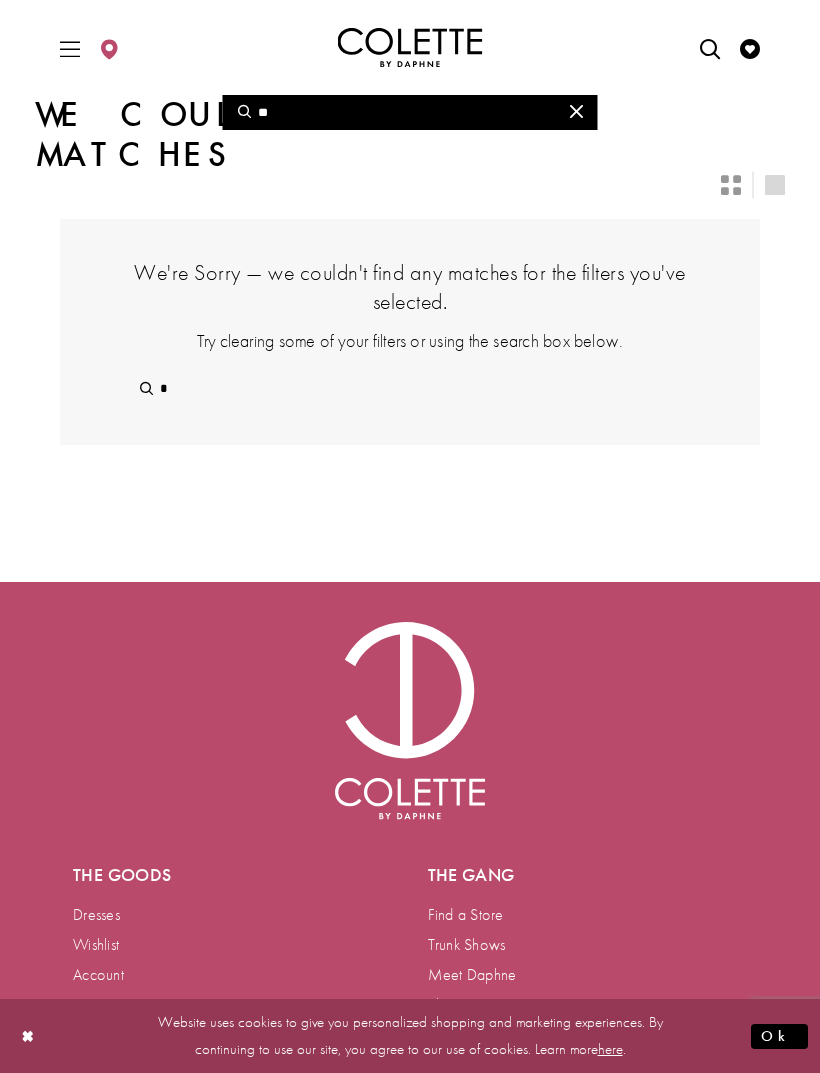 type on "**" 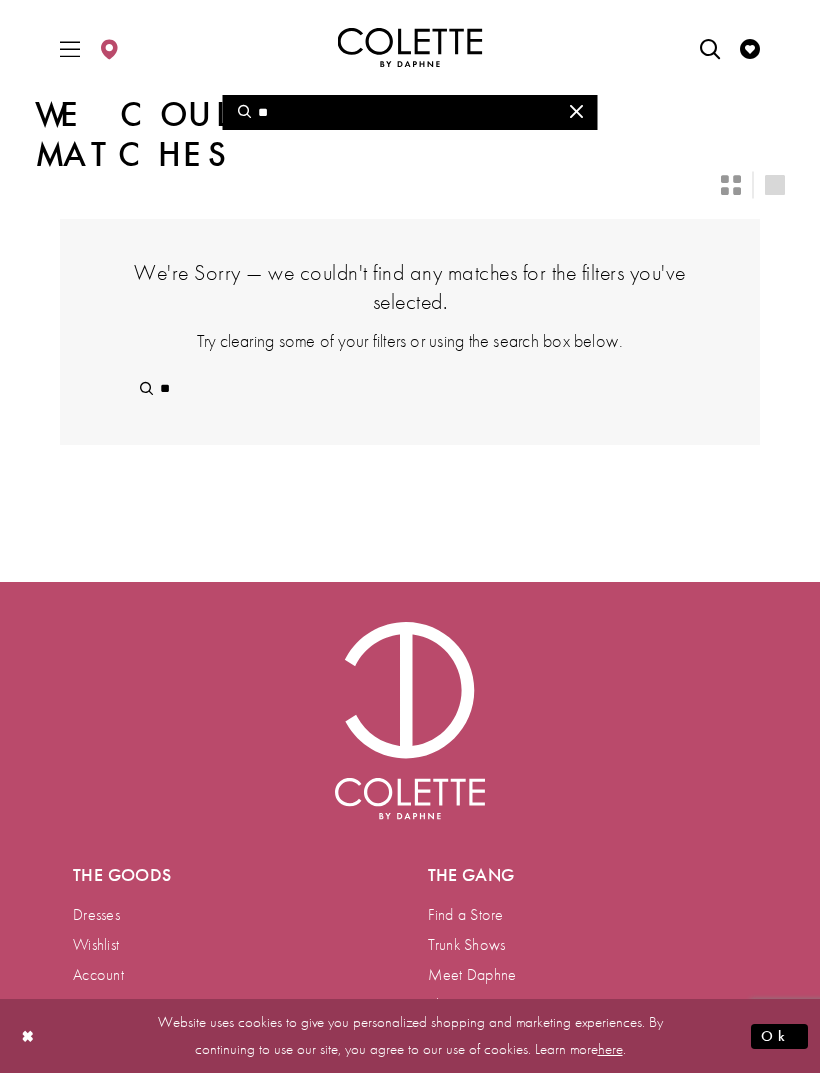 type on "***" 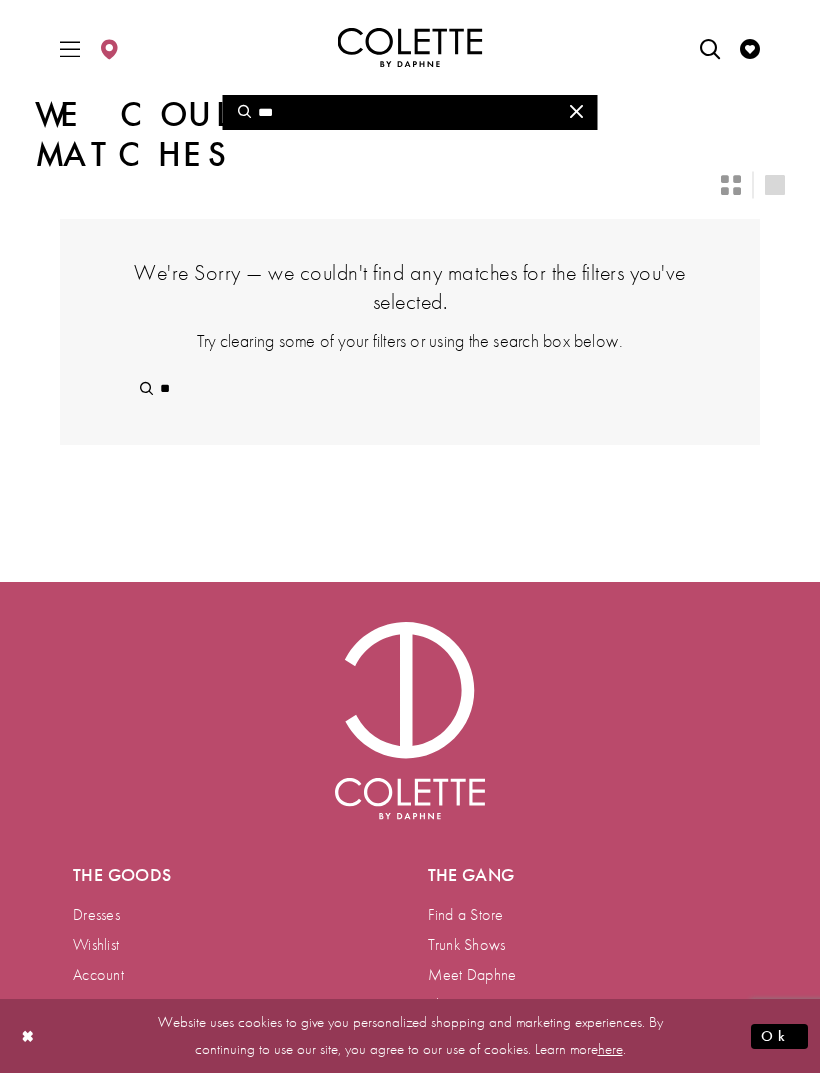 type on "***" 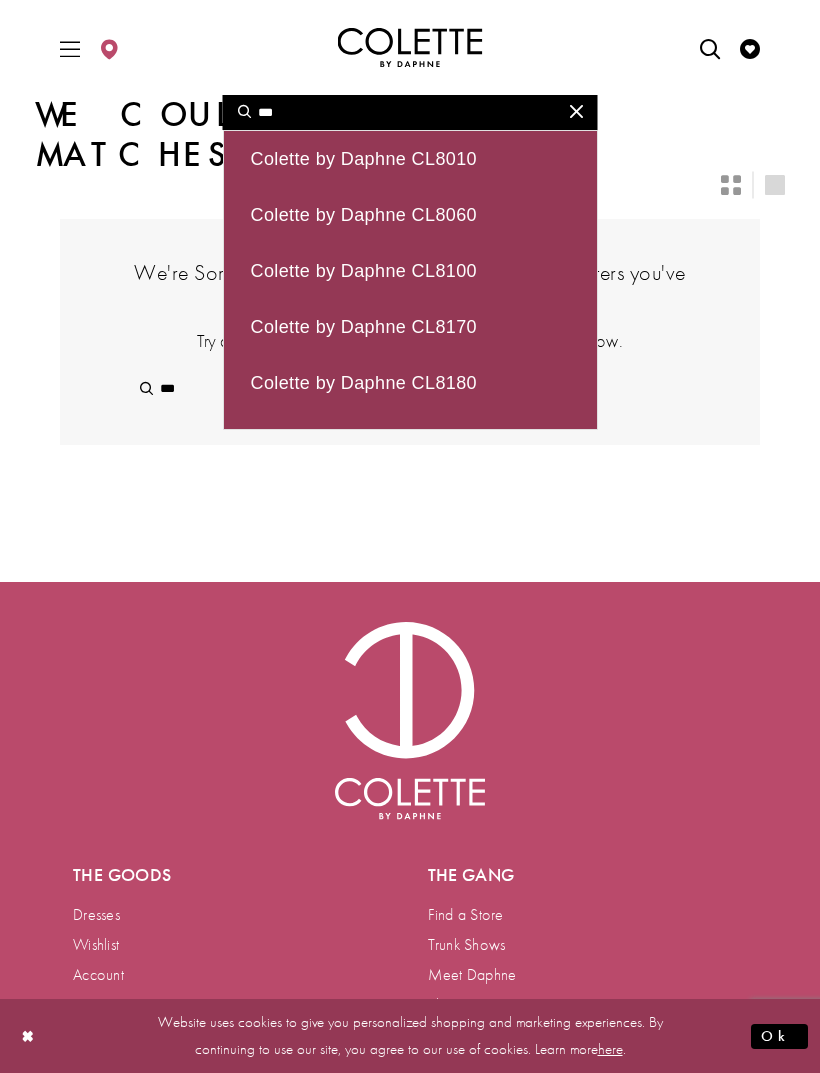 type on "****" 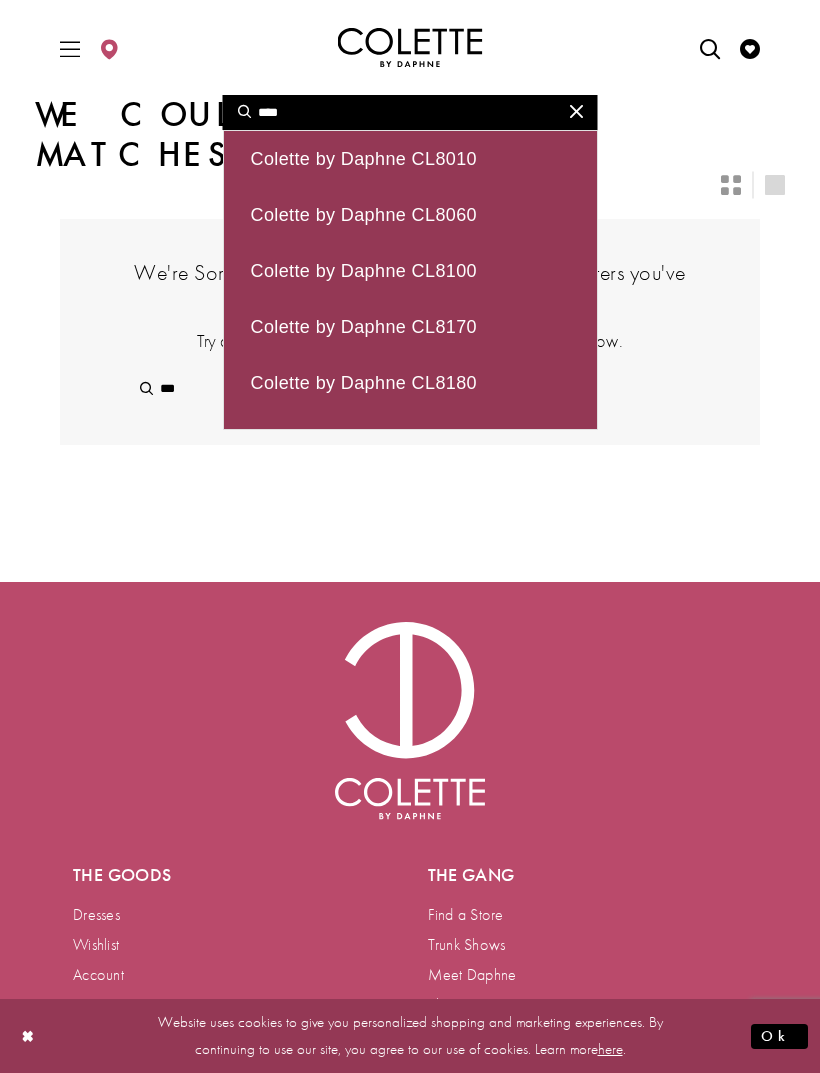 type on "****" 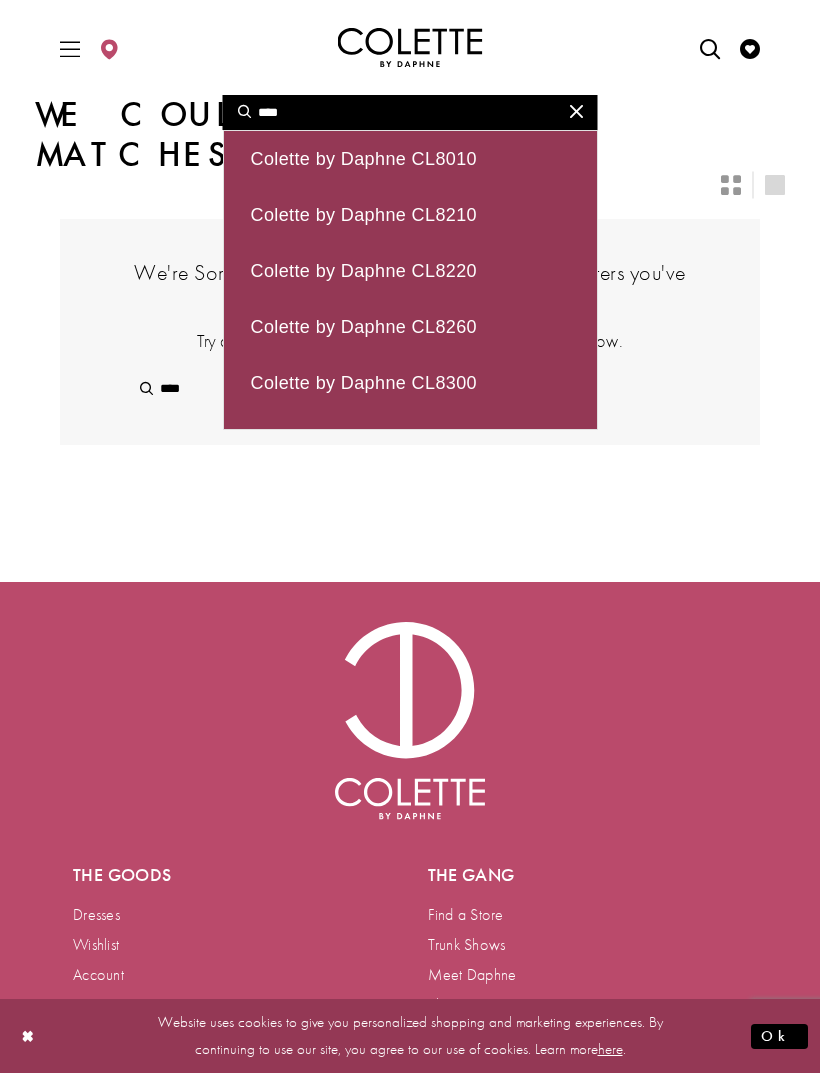 type on "*****" 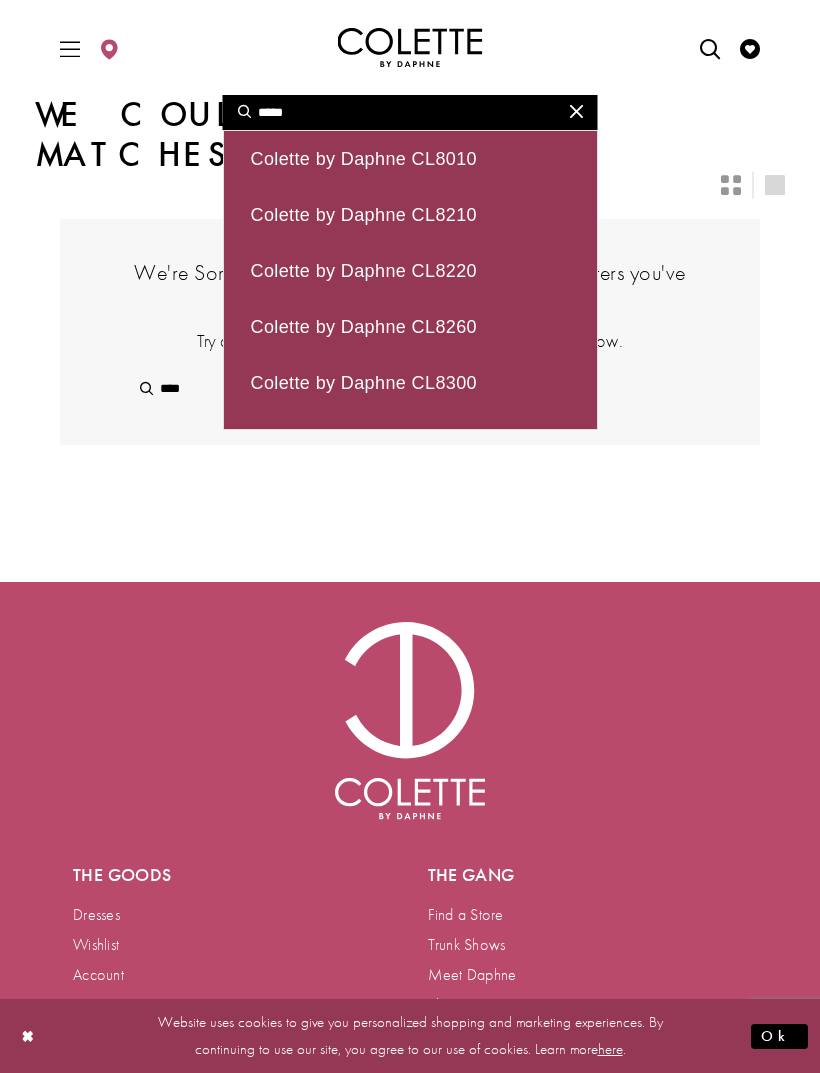type on "*****" 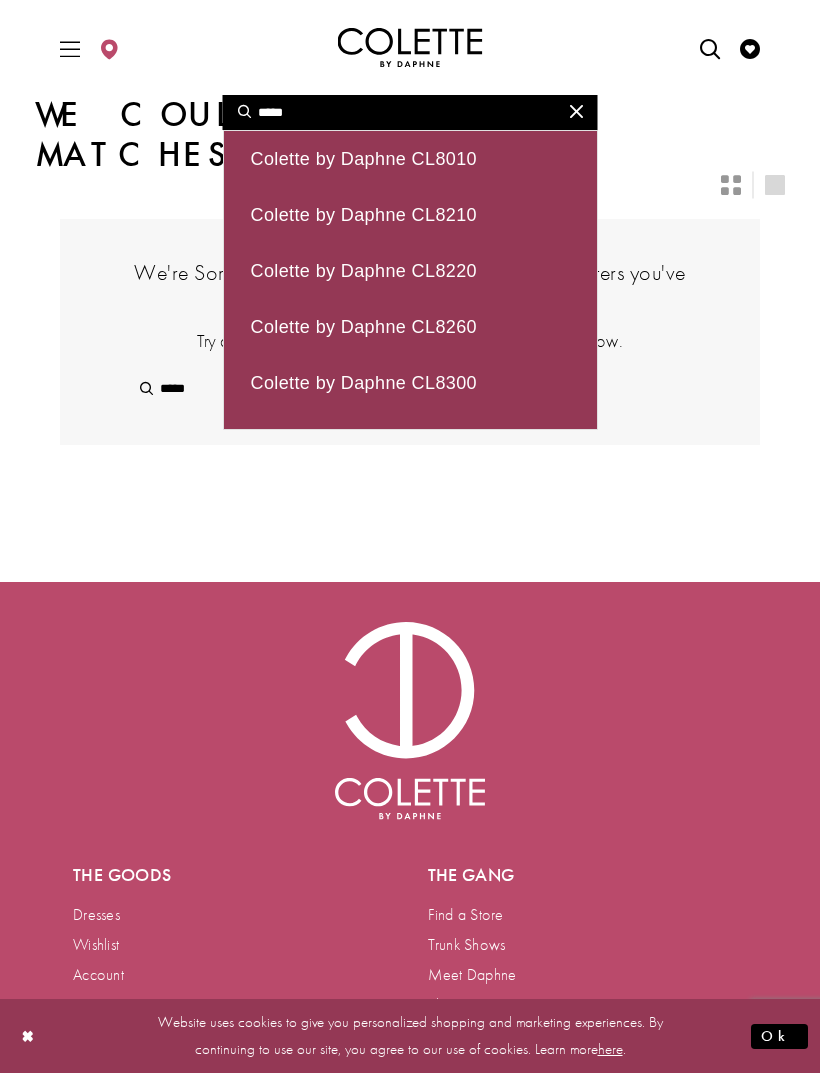 type on "*****" 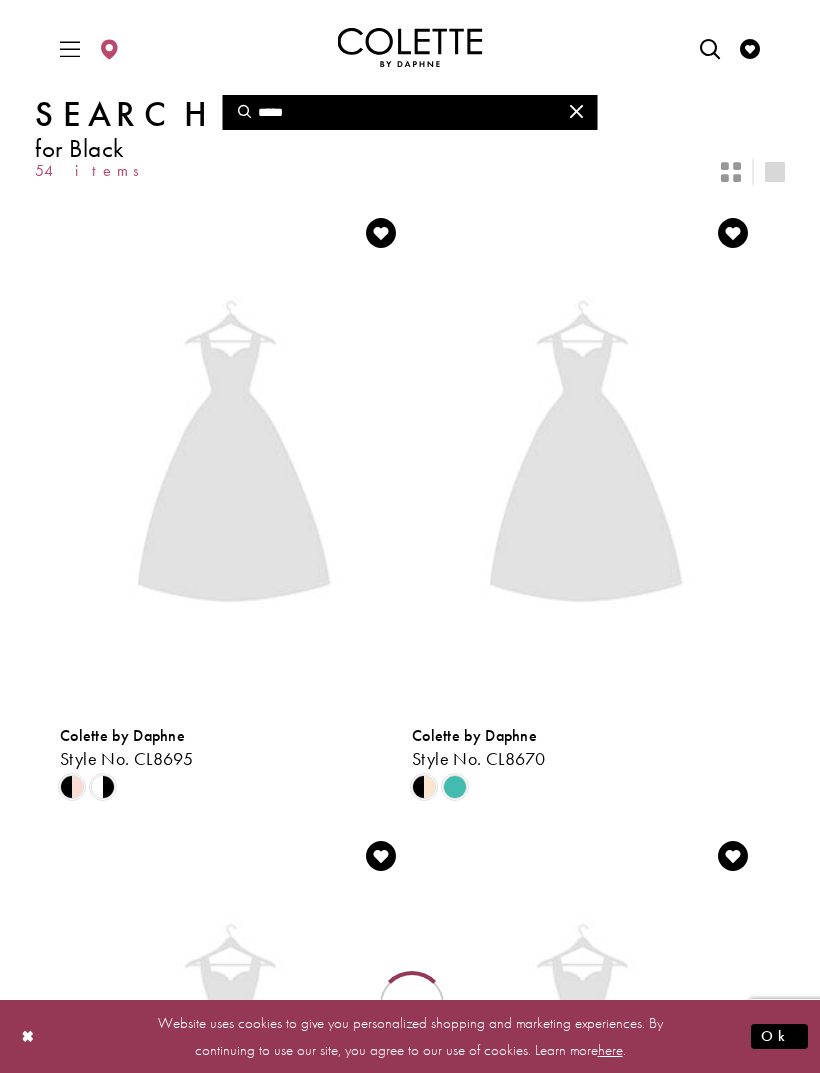 scroll, scrollTop: 0, scrollLeft: 0, axis: both 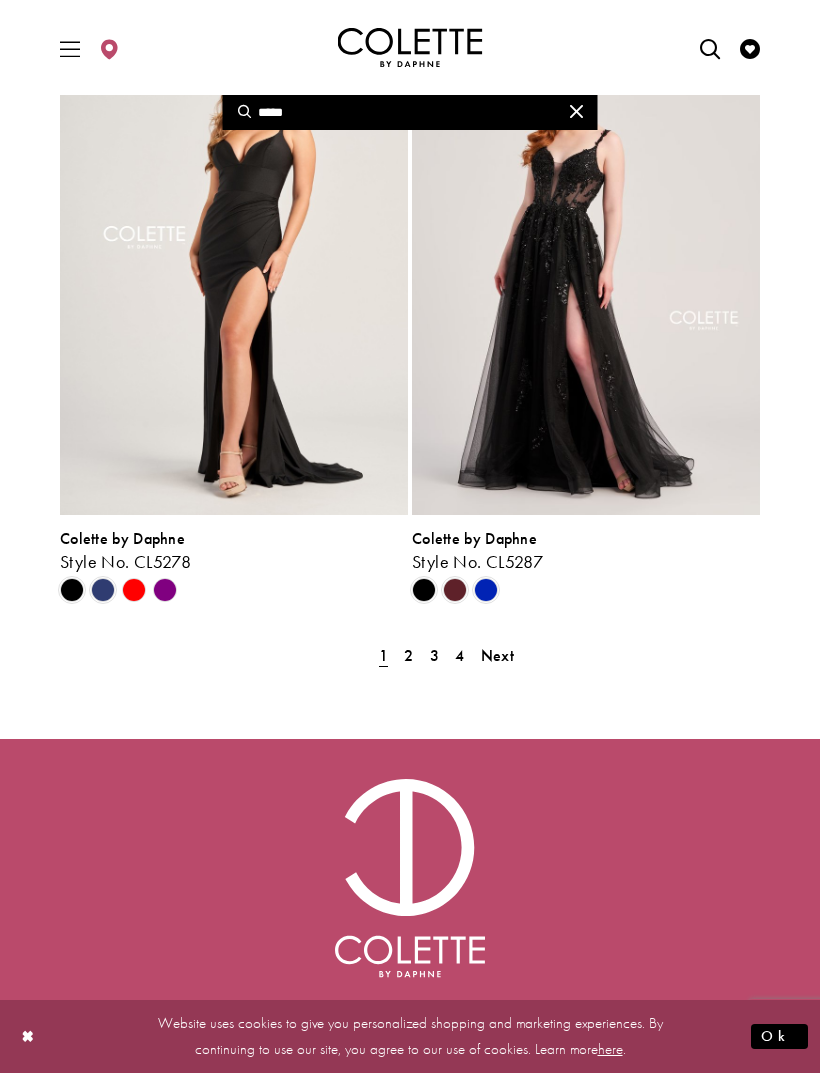 click on "Next" at bounding box center [497, 655] 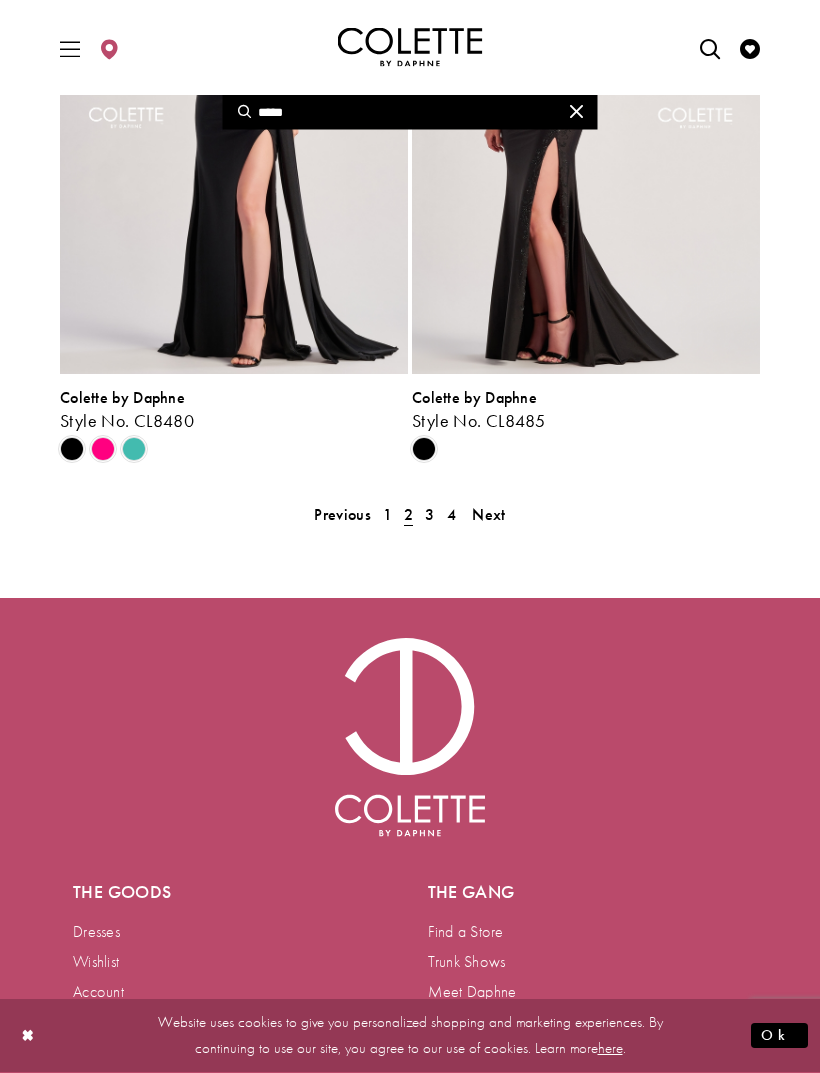 scroll, scrollTop: 4046, scrollLeft: 0, axis: vertical 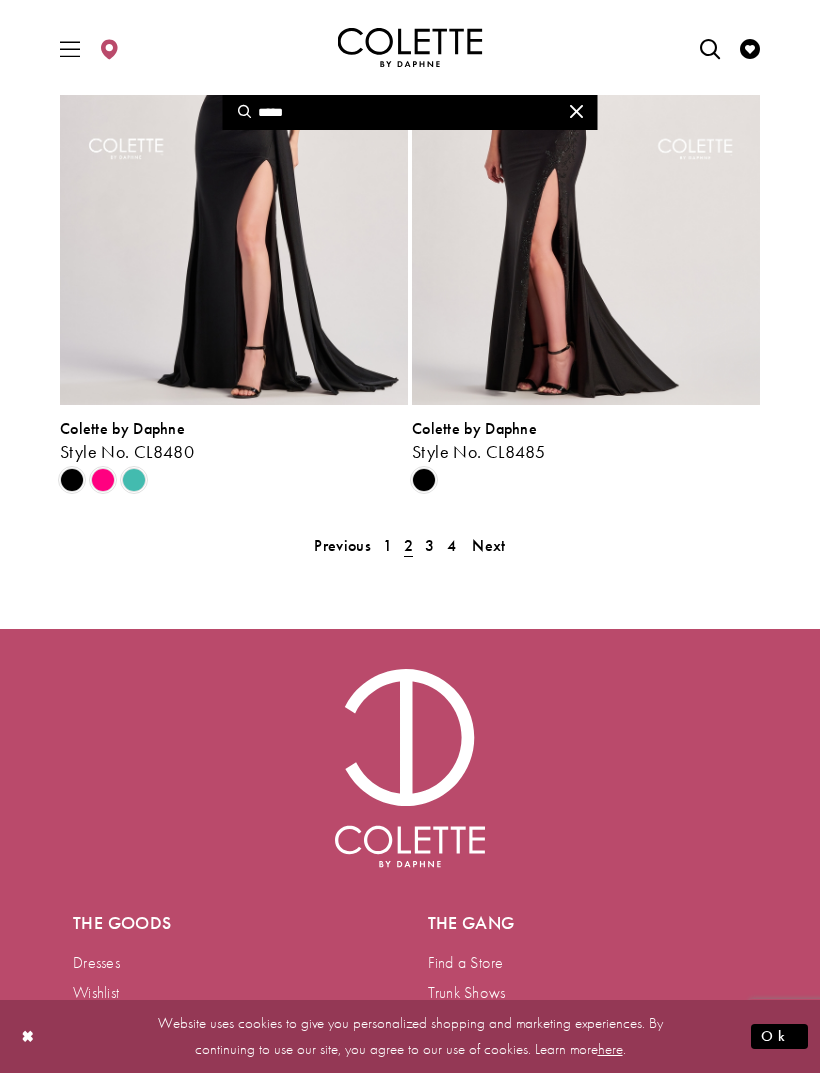 click on "Next" at bounding box center (488, 545) 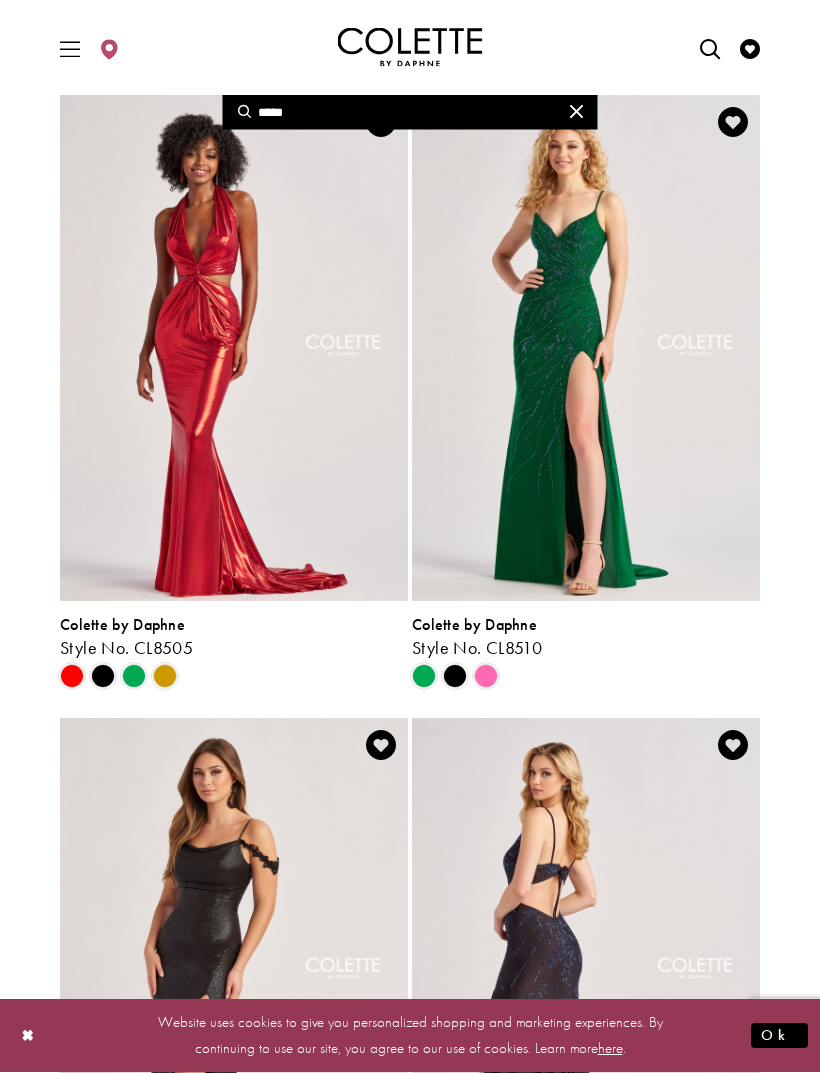 scroll, scrollTop: 0, scrollLeft: 0, axis: both 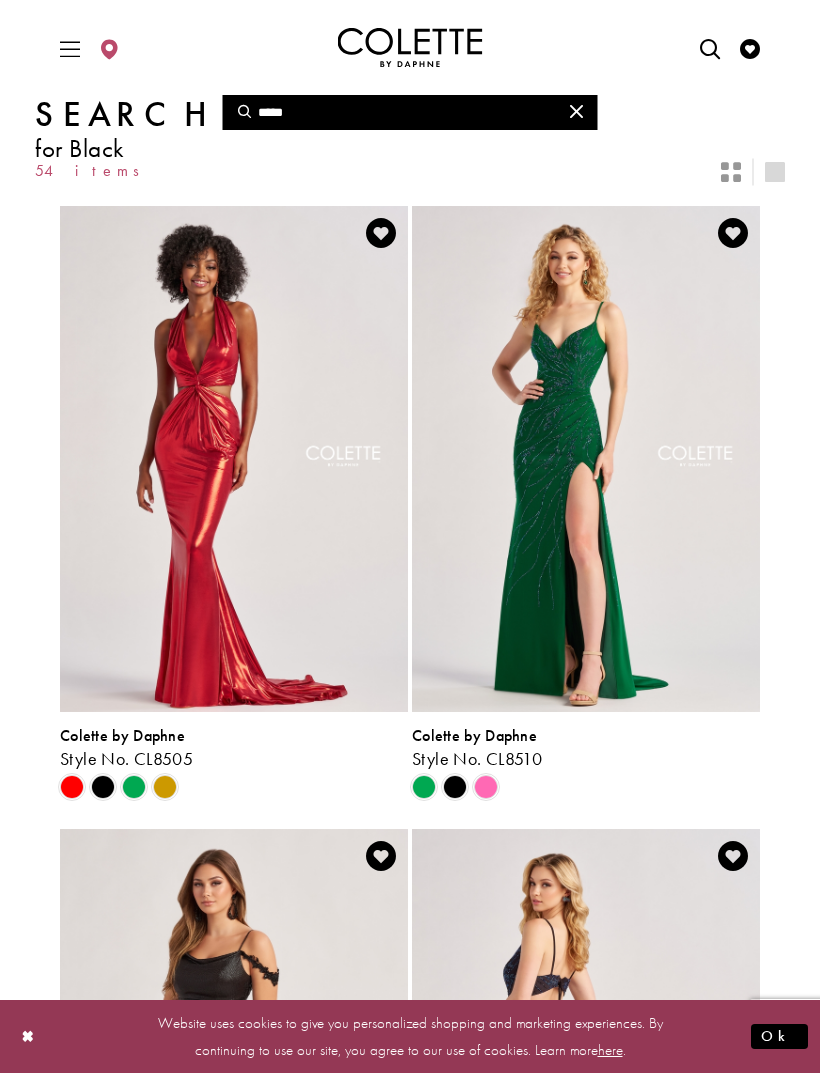 click on "*****" at bounding box center (410, 112) 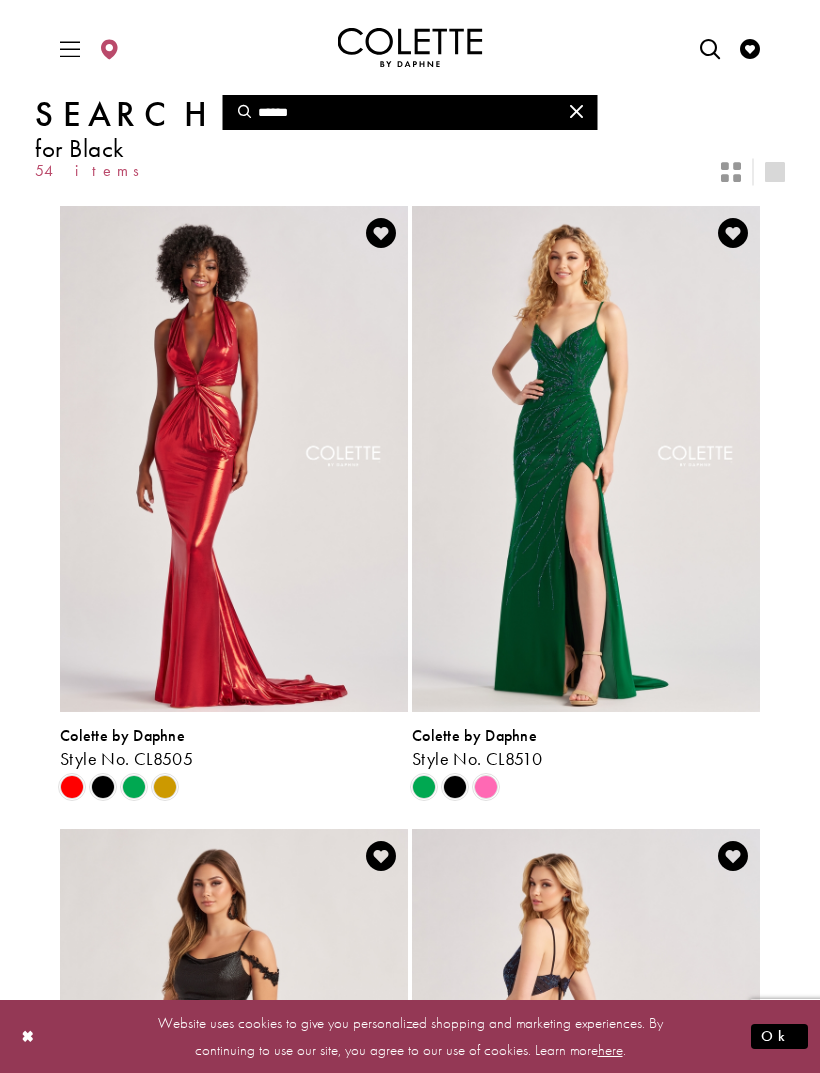 type on "*****" 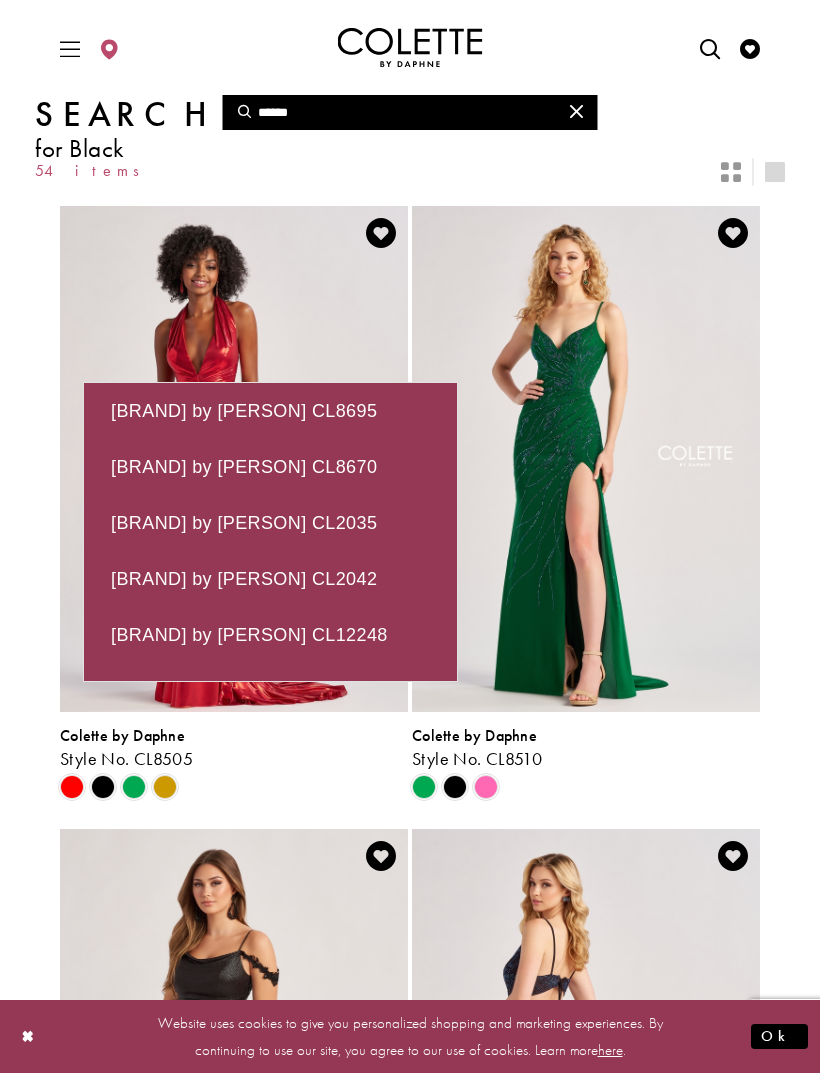 type on "*******" 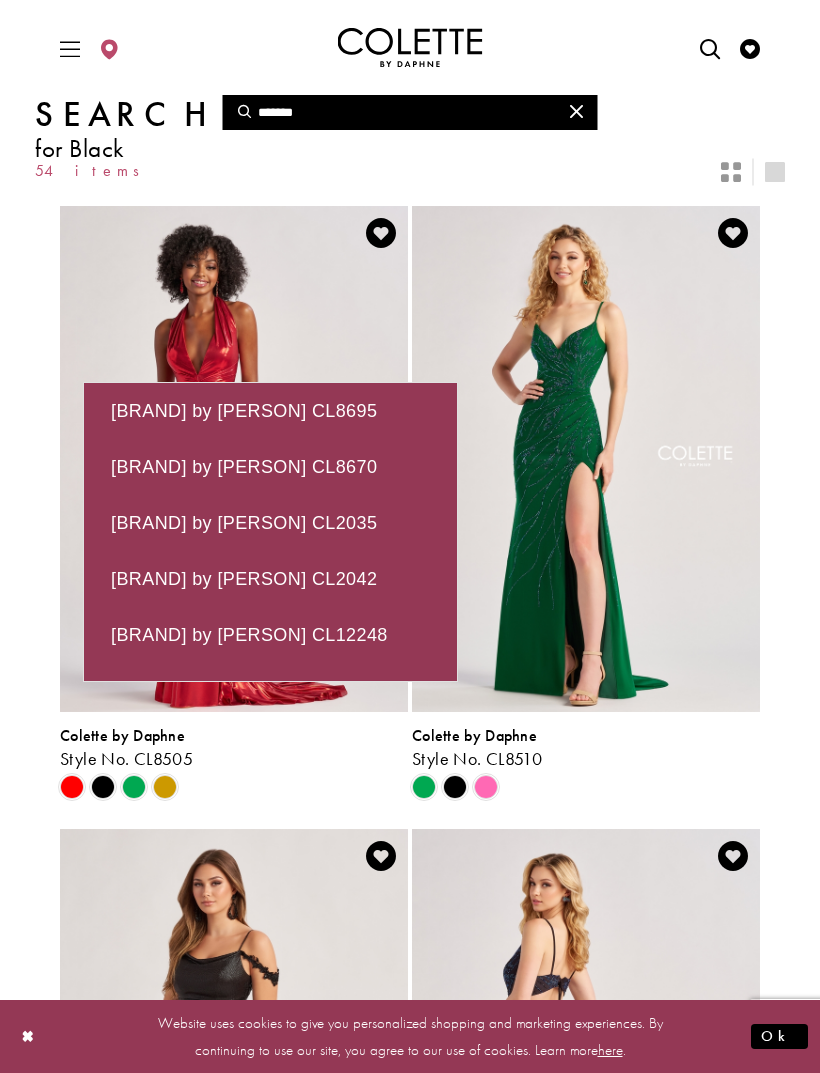 type on "*******" 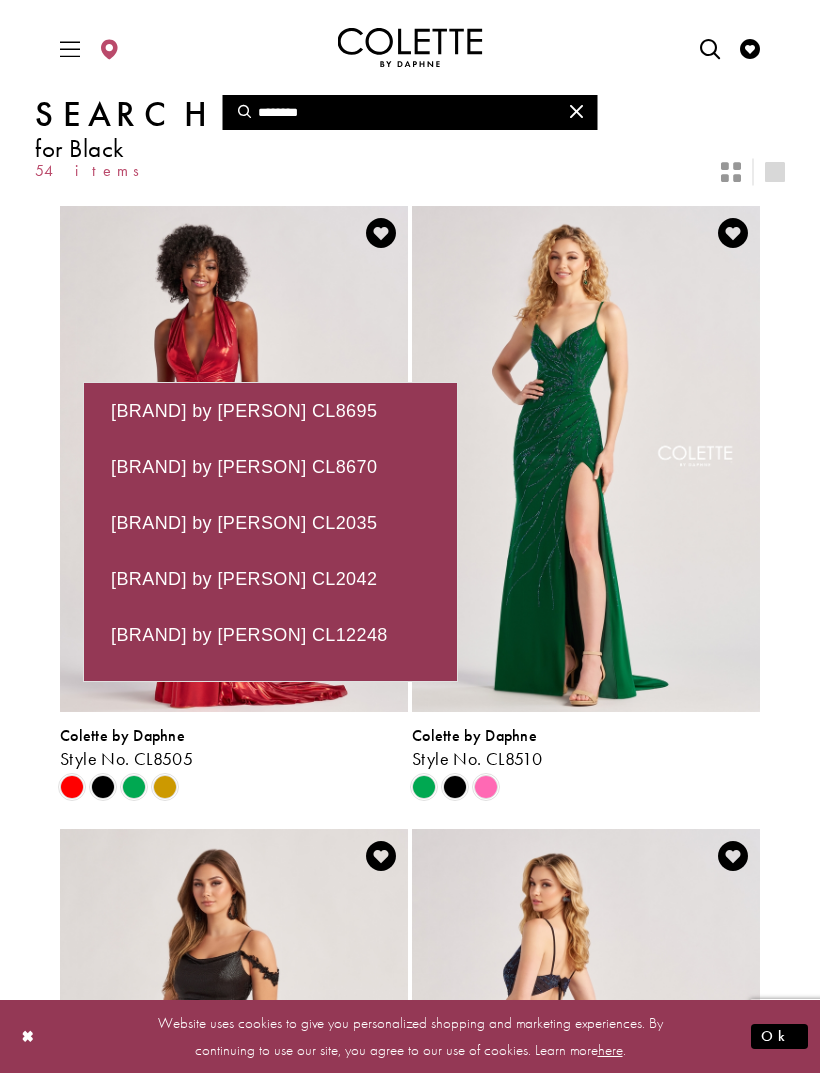 type on "********" 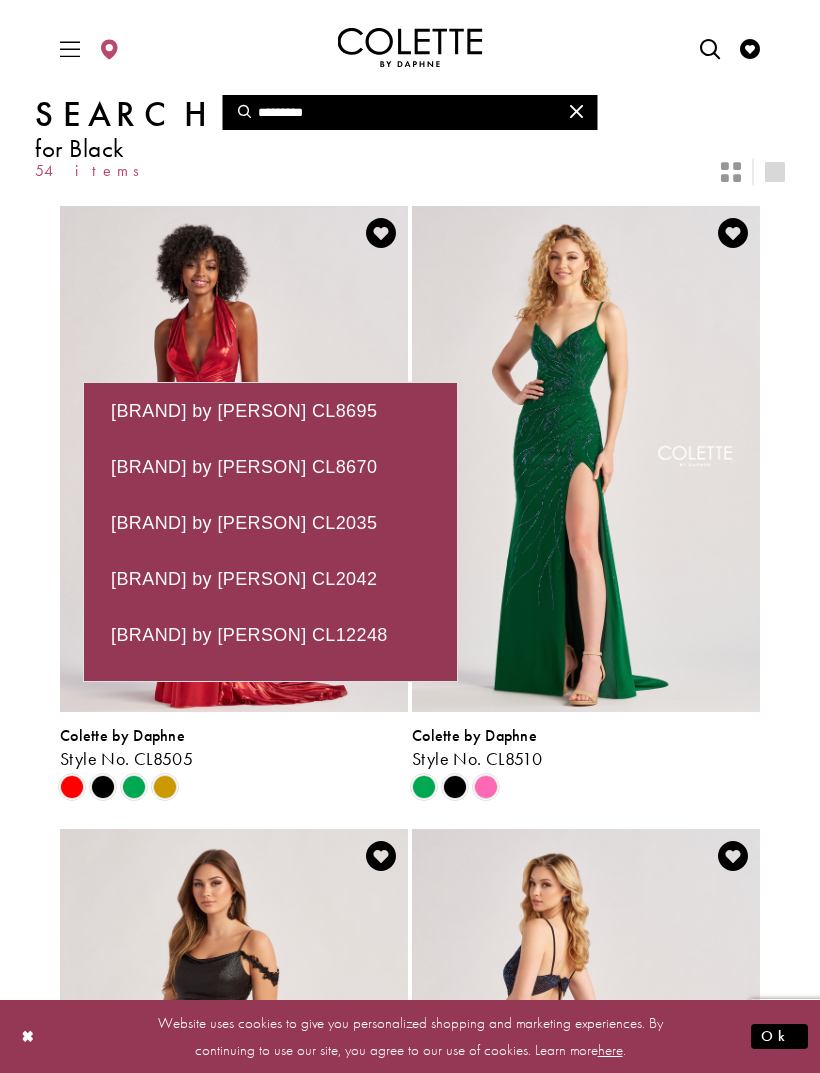 type on "*********" 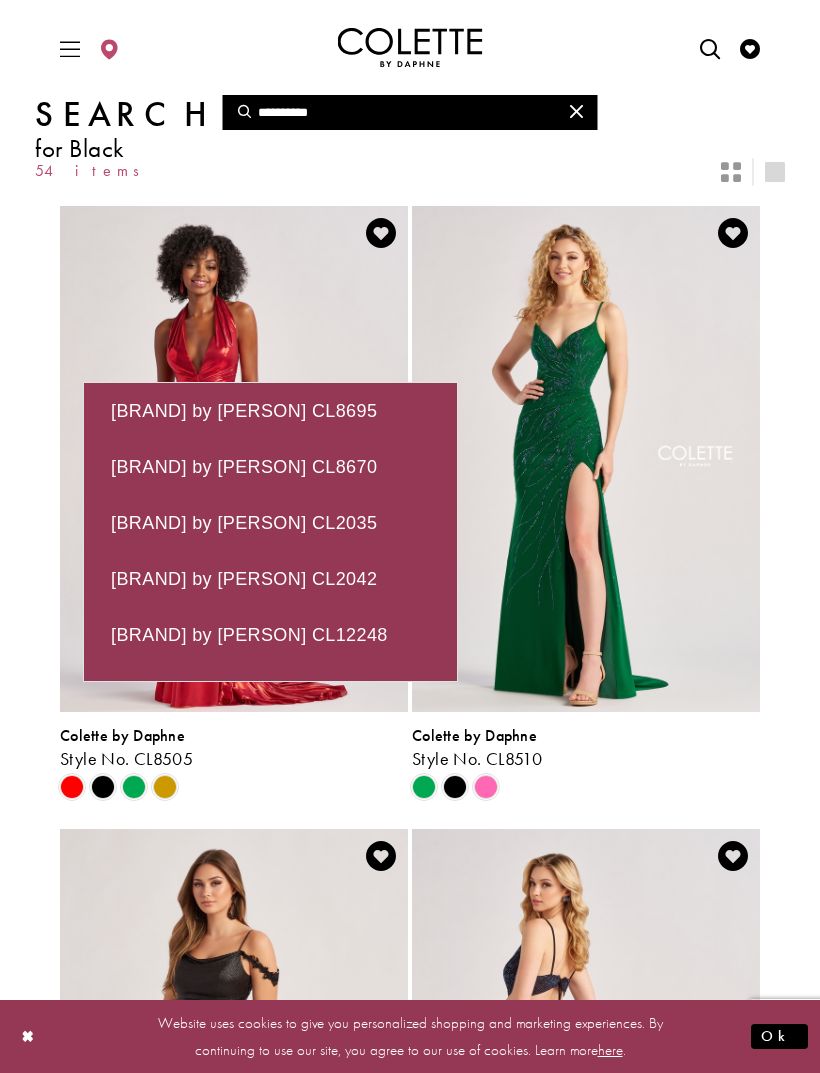 type on "**********" 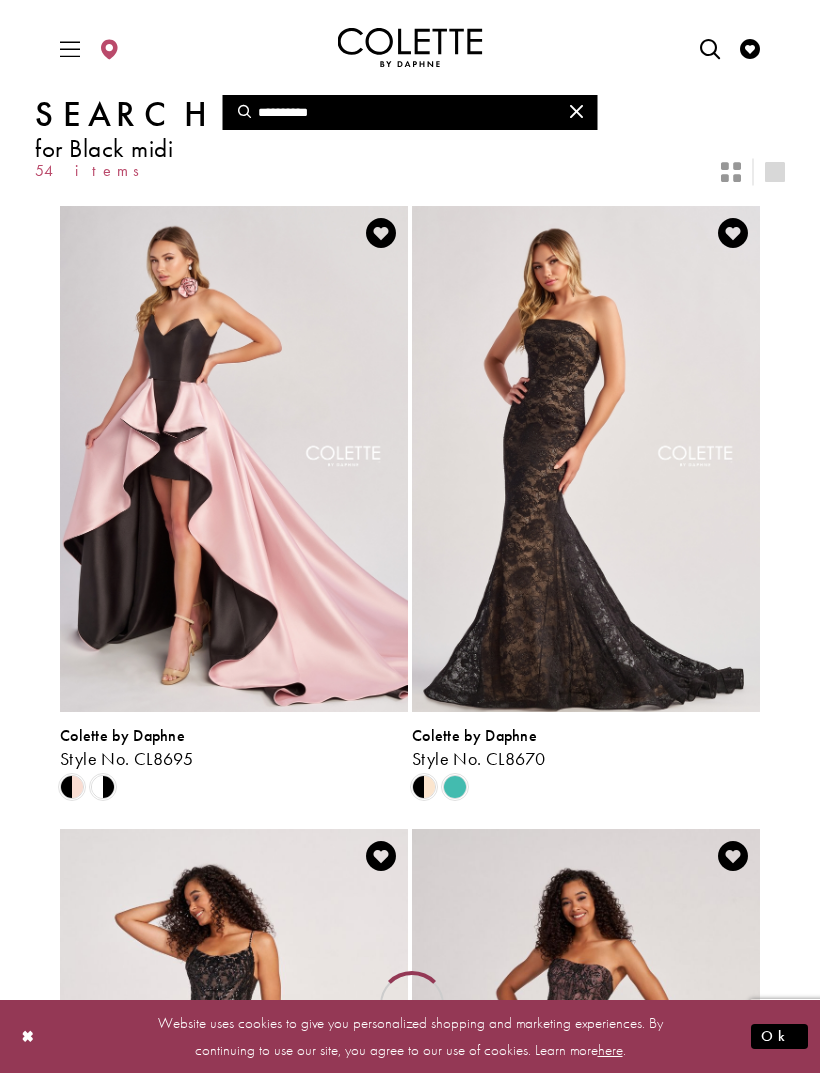 scroll, scrollTop: 0, scrollLeft: 0, axis: both 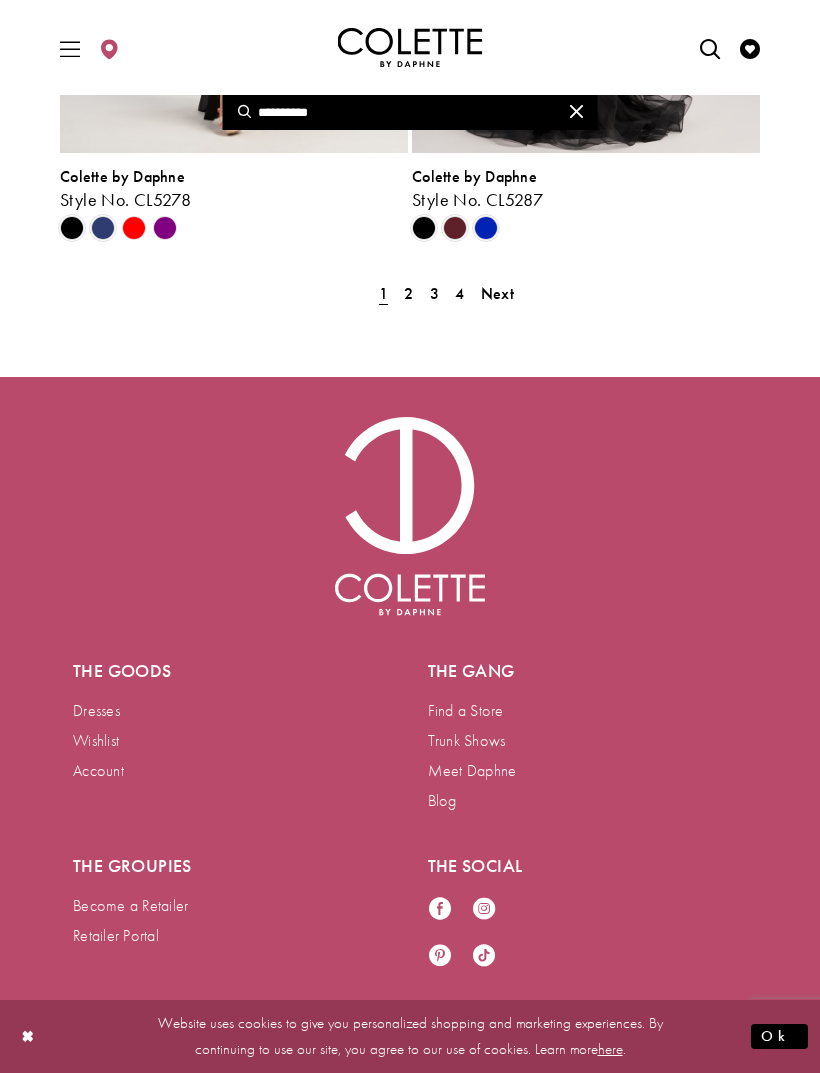 click on "Next" at bounding box center (497, 293) 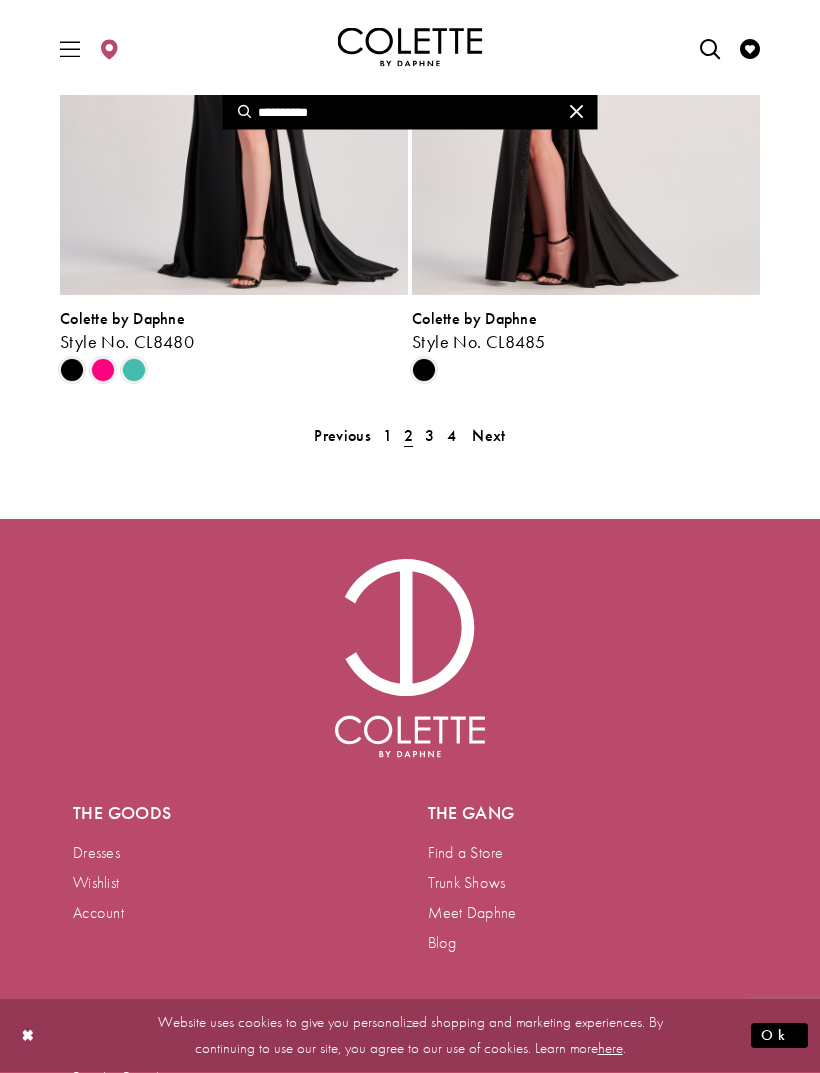 scroll, scrollTop: 4153, scrollLeft: 0, axis: vertical 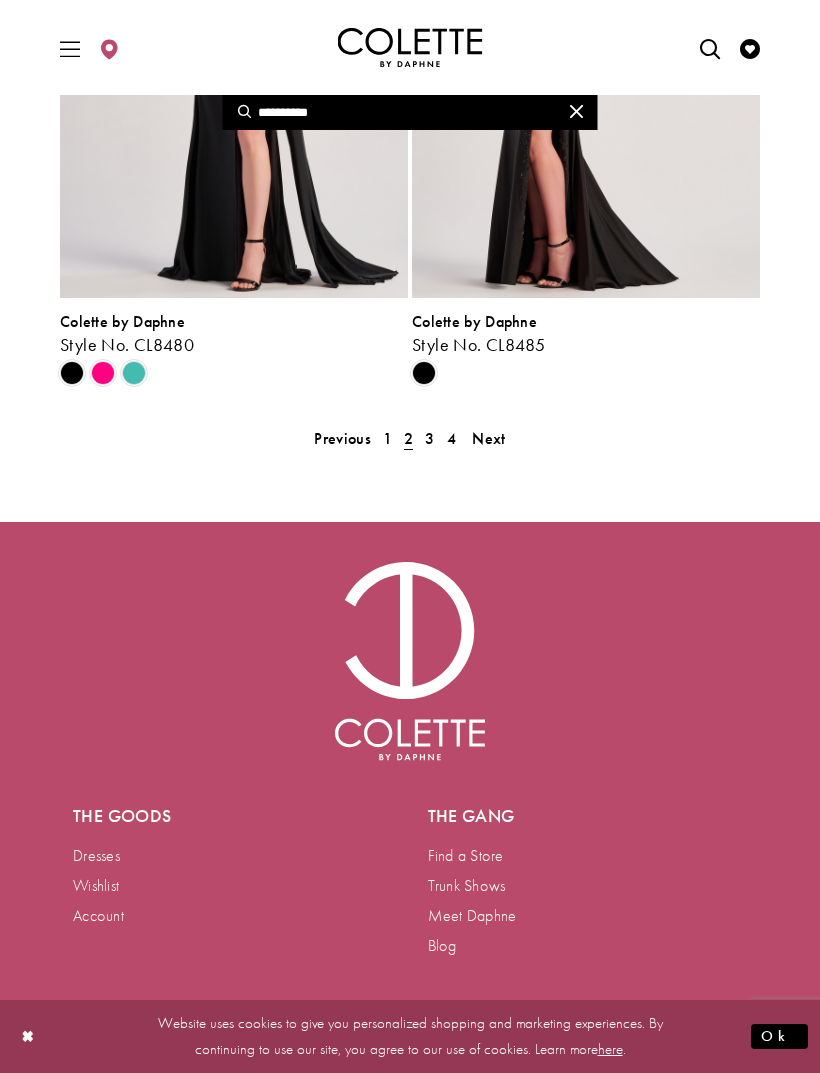 click on "Next" at bounding box center (488, 438) 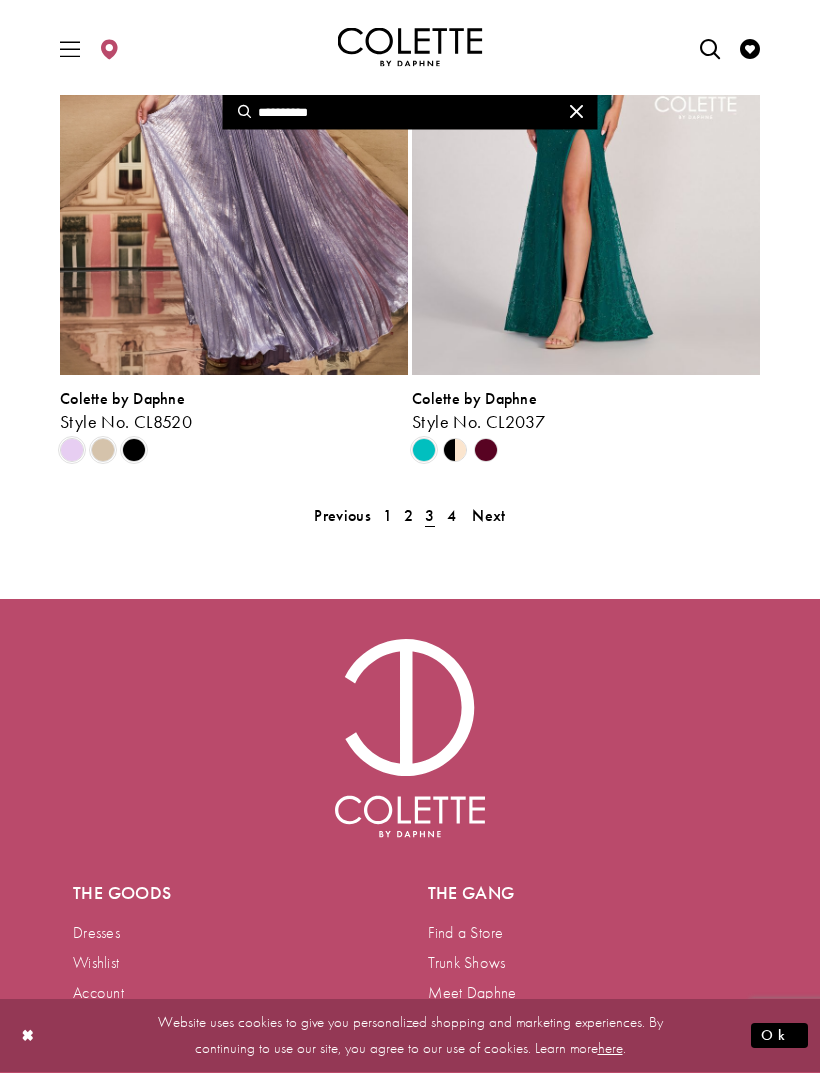 scroll, scrollTop: 4076, scrollLeft: 0, axis: vertical 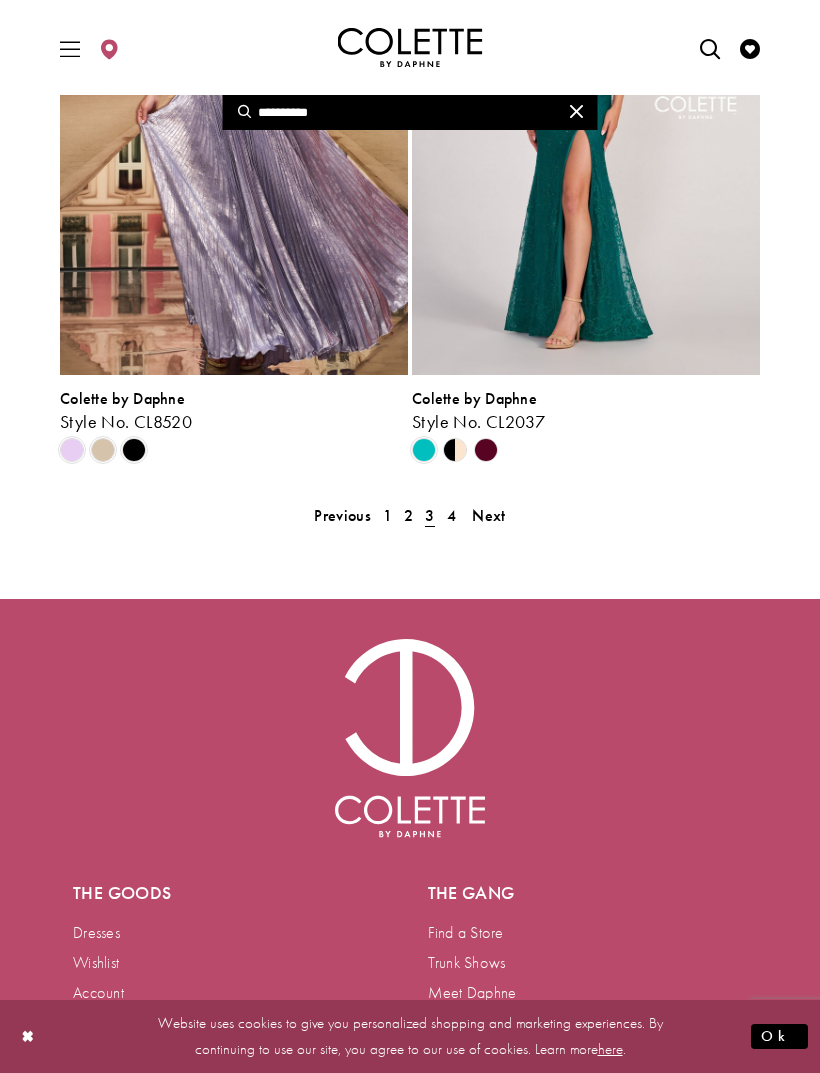 click on "Next" at bounding box center (488, 515) 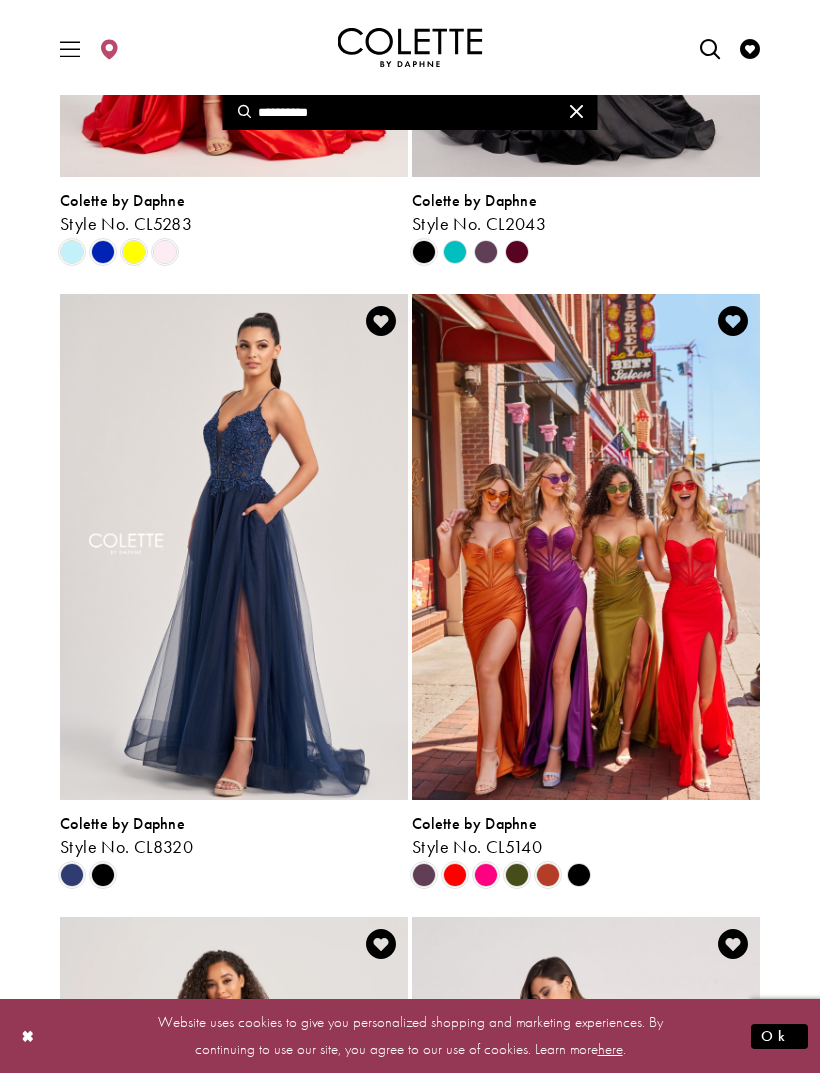 scroll, scrollTop: 0, scrollLeft: 0, axis: both 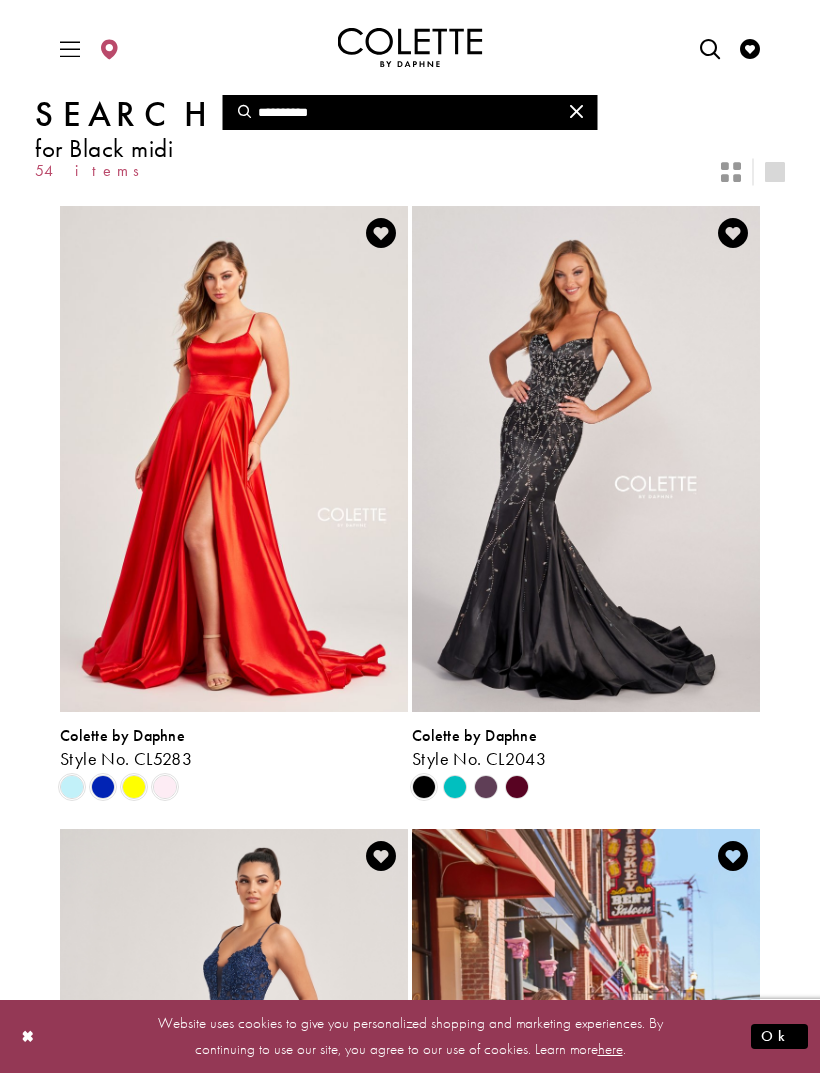click at bounding box center (576, 111) 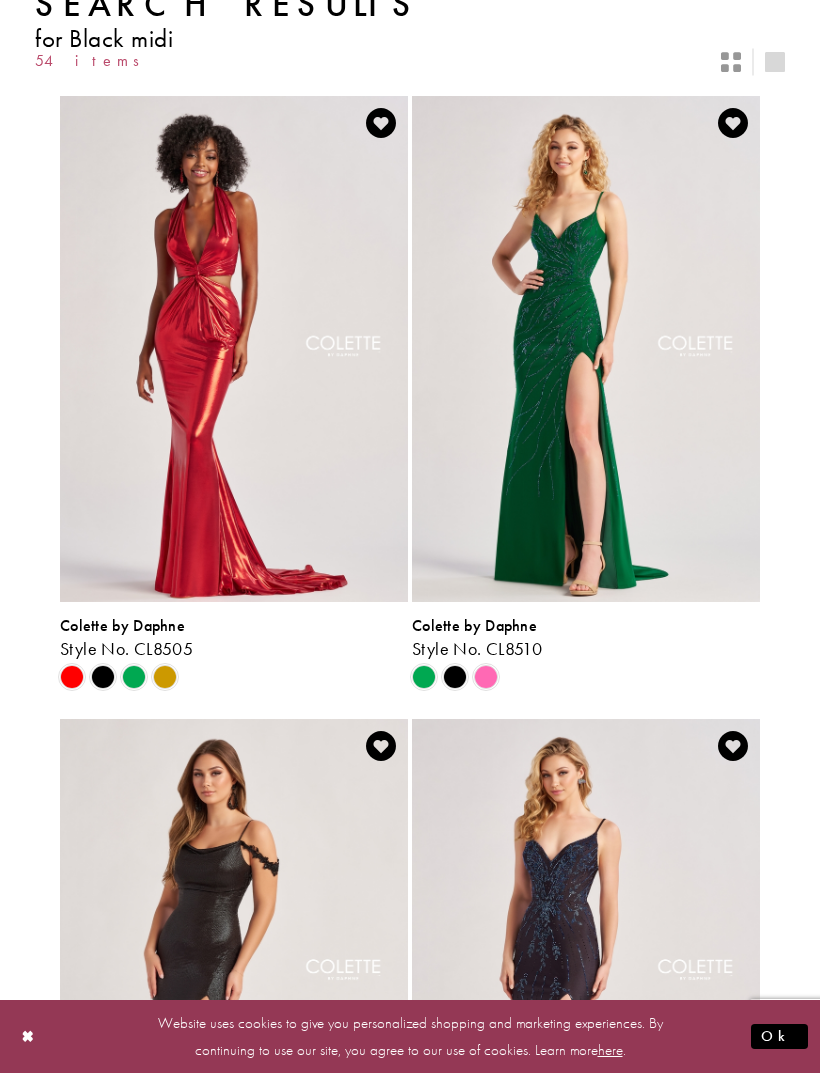 scroll, scrollTop: 0, scrollLeft: 0, axis: both 